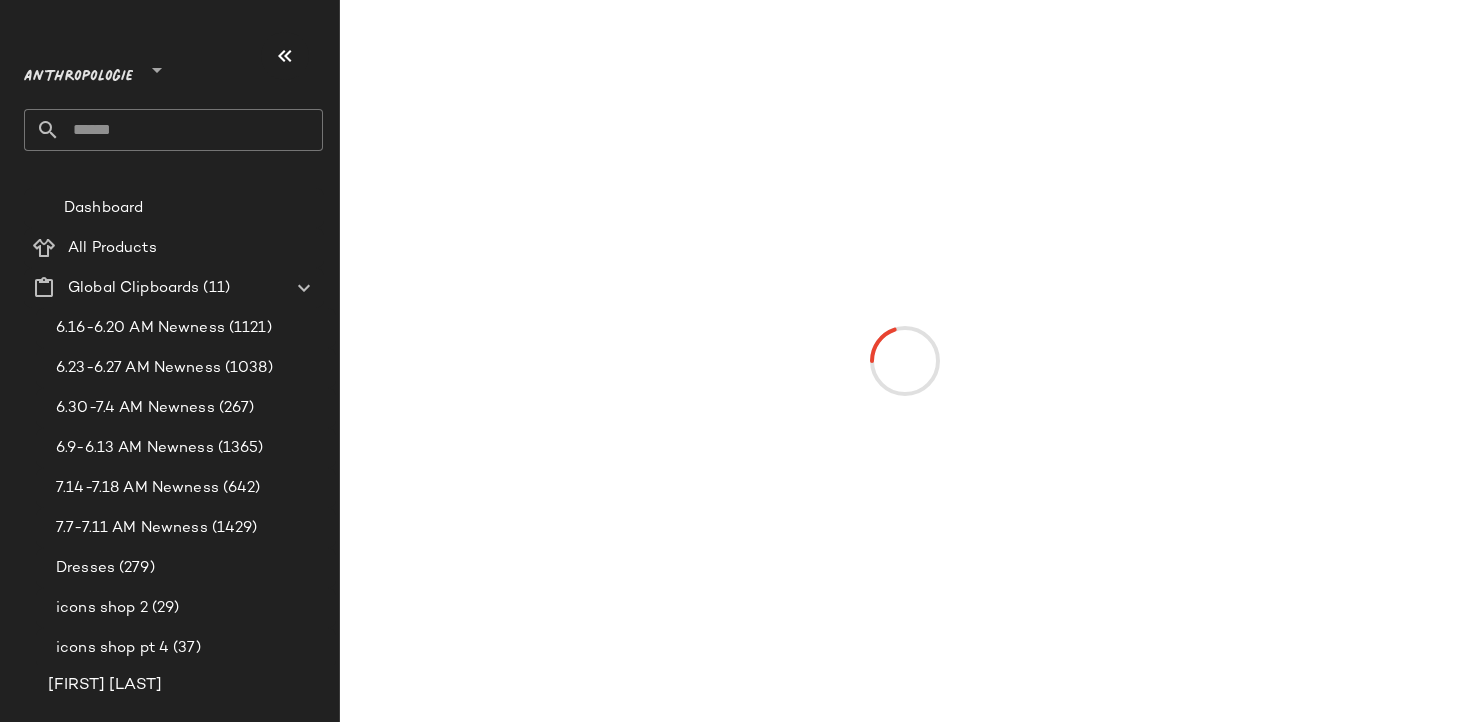 scroll, scrollTop: 0, scrollLeft: 0, axis: both 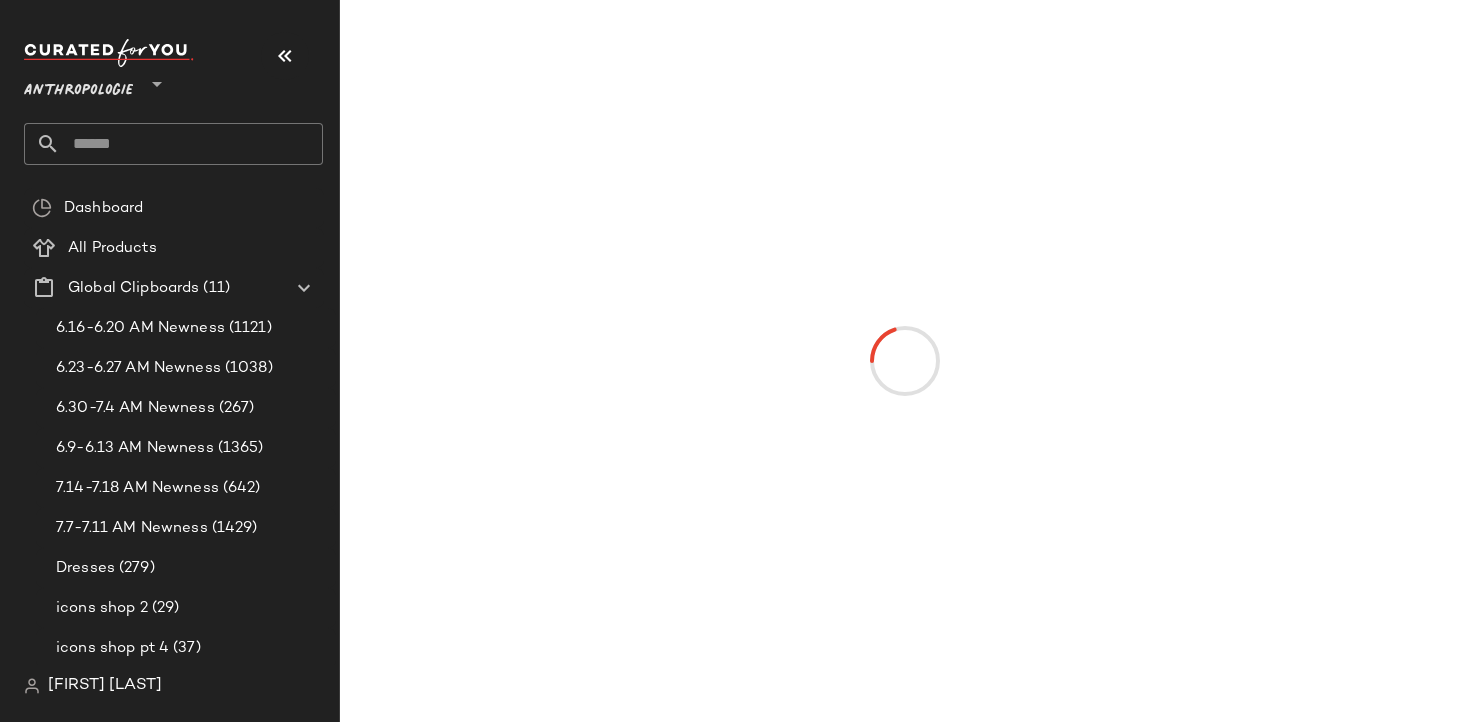 click at bounding box center (155, 79) 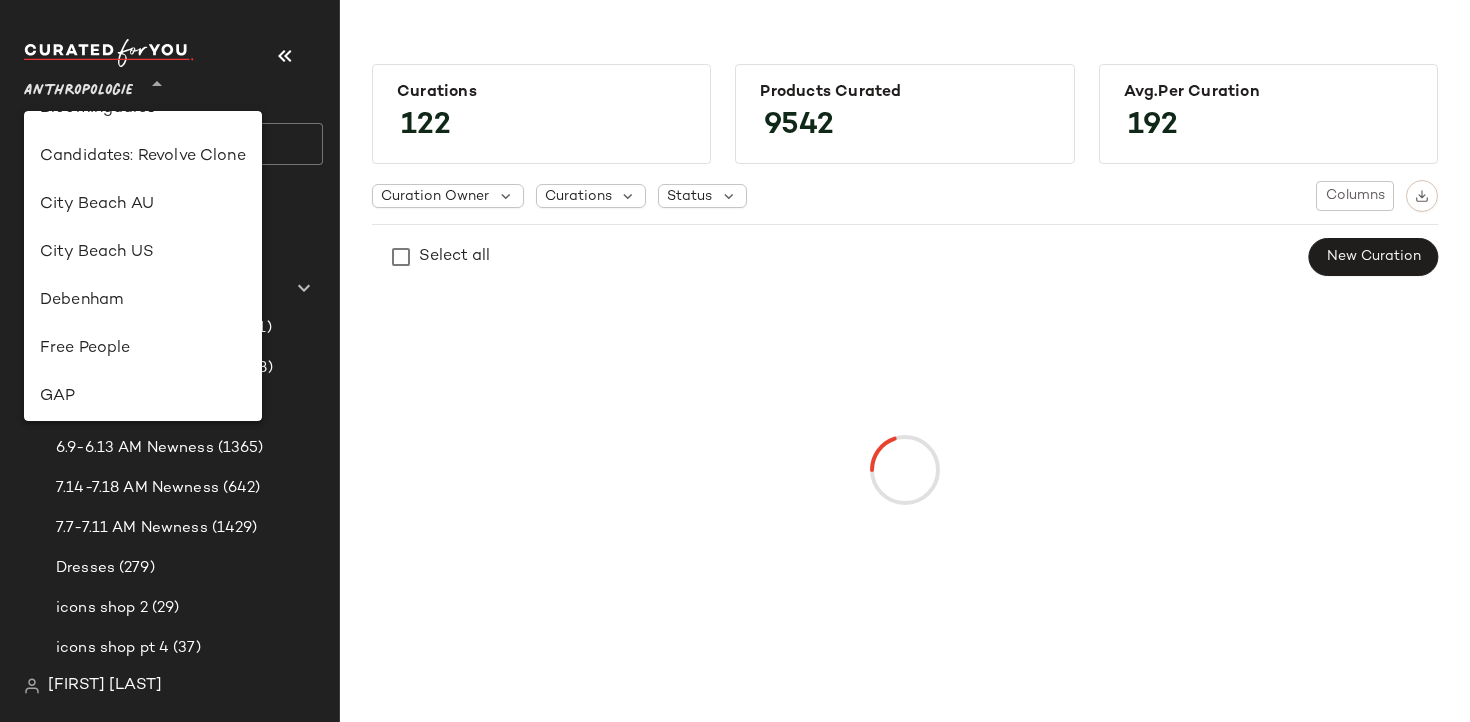 scroll, scrollTop: 280, scrollLeft: 0, axis: vertical 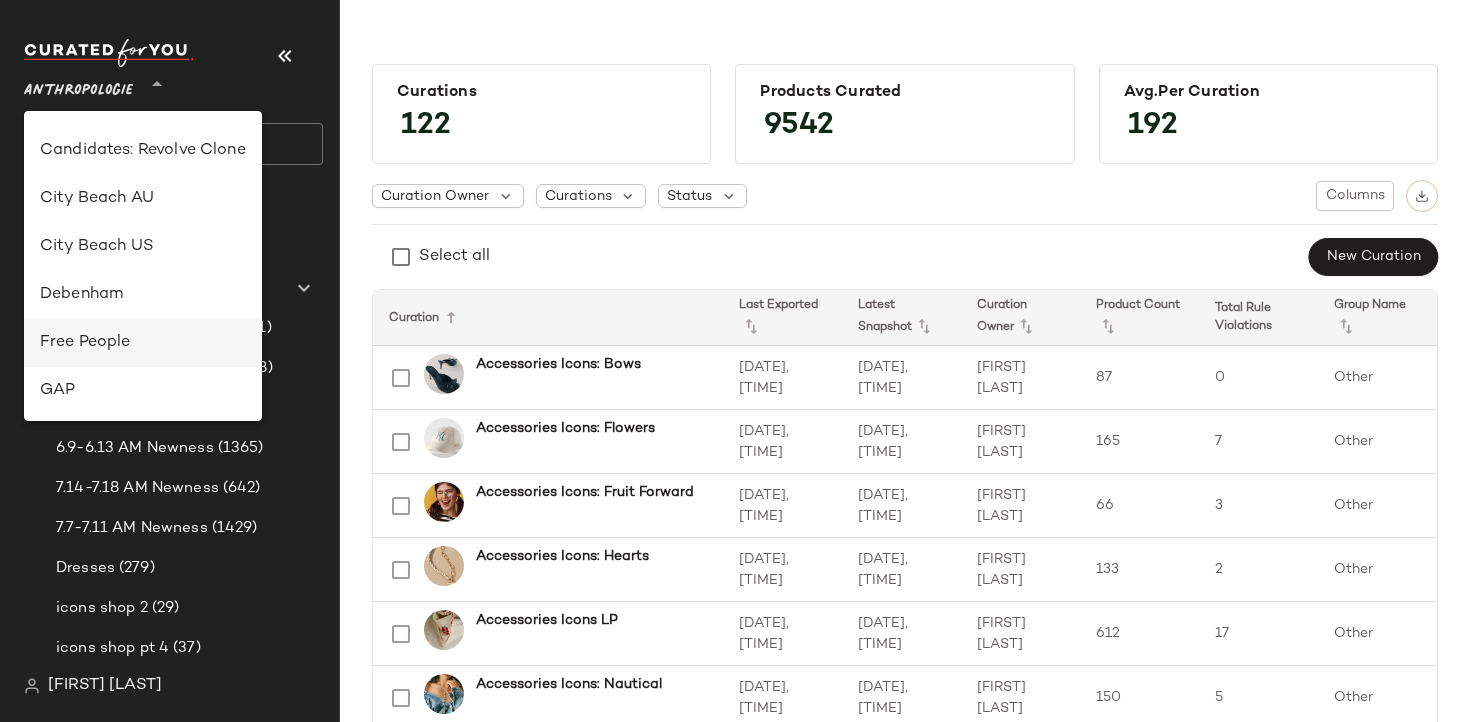 click on "Free People" 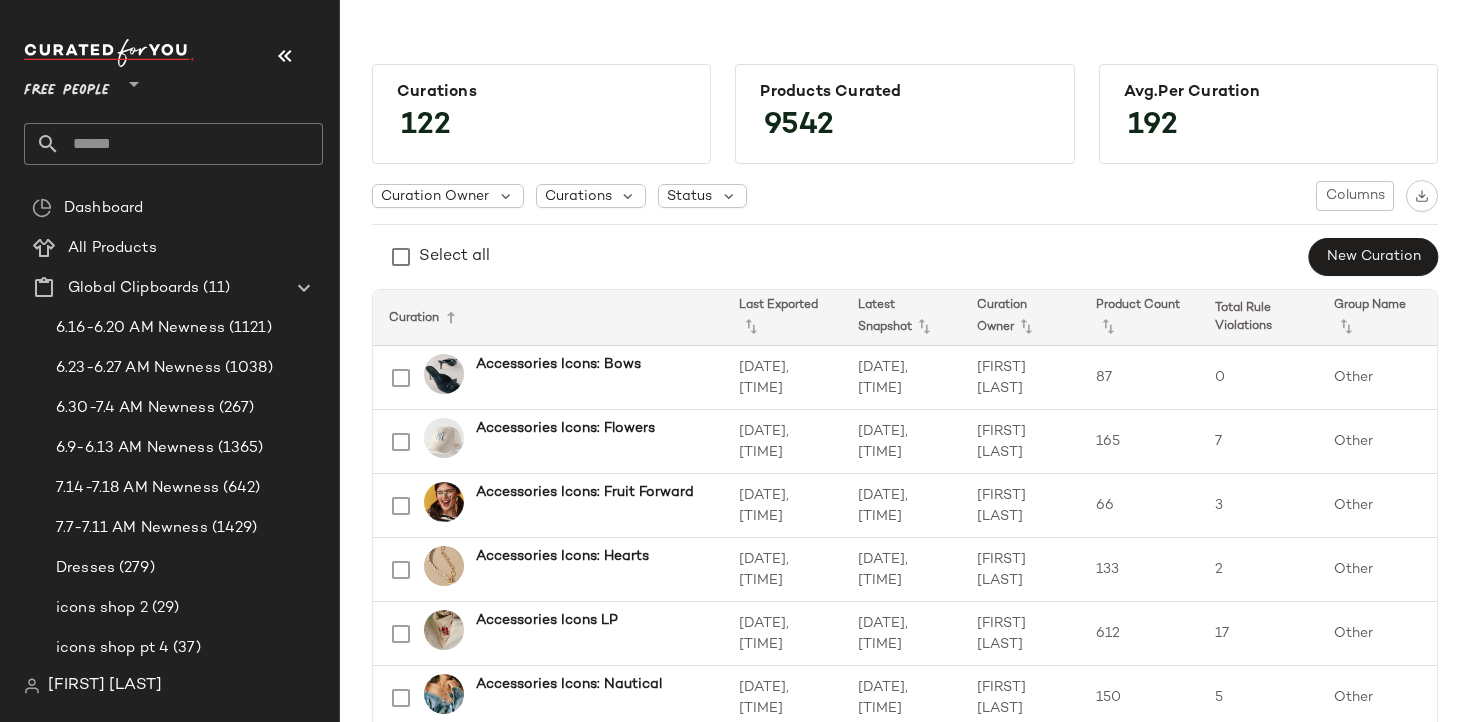 click 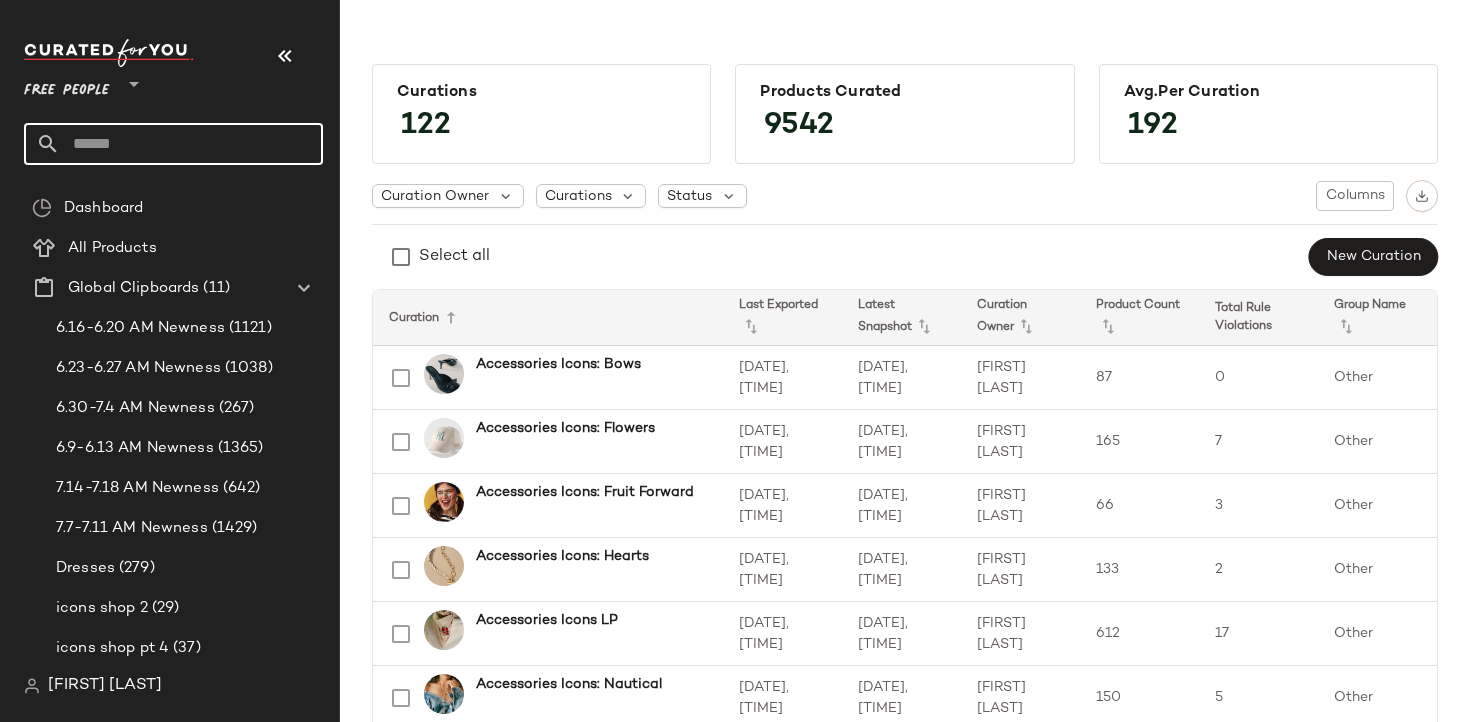 type on "*" 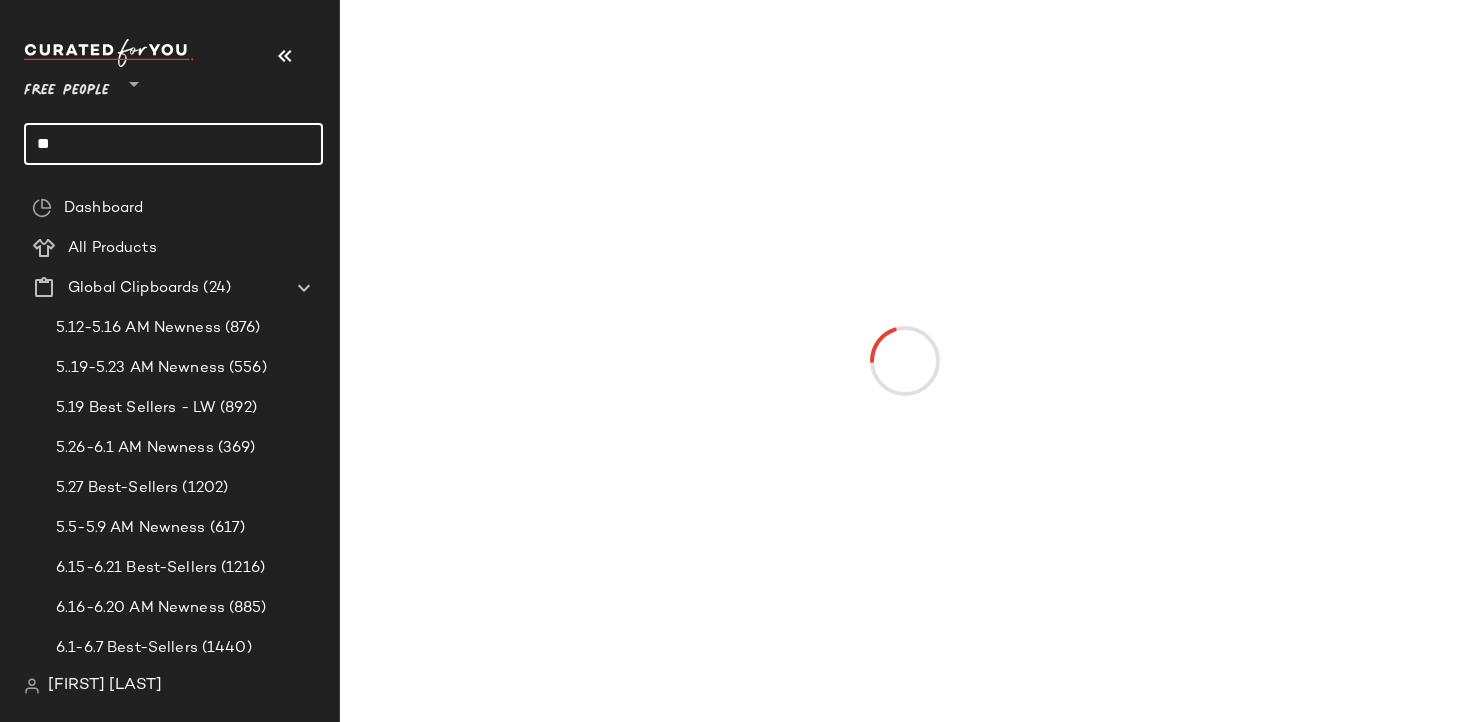 type on "*" 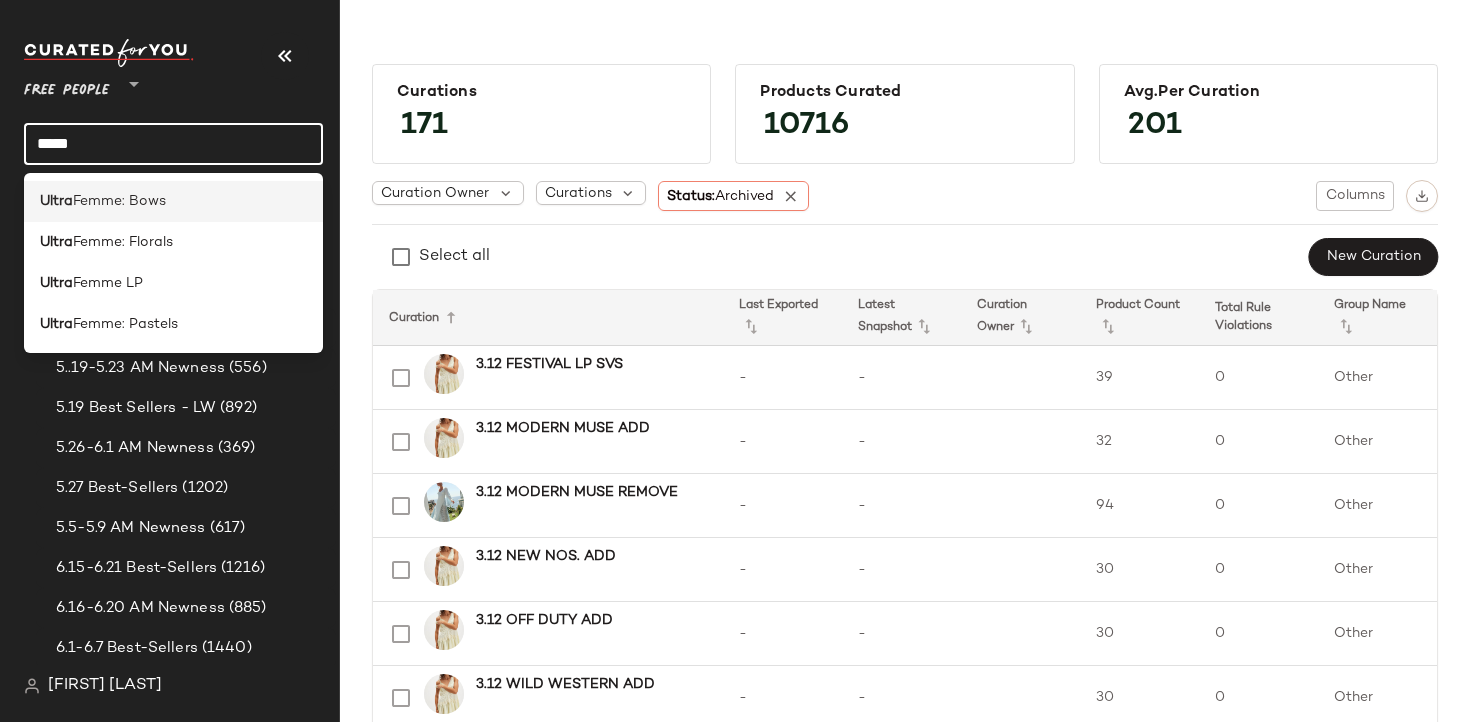 type on "*****" 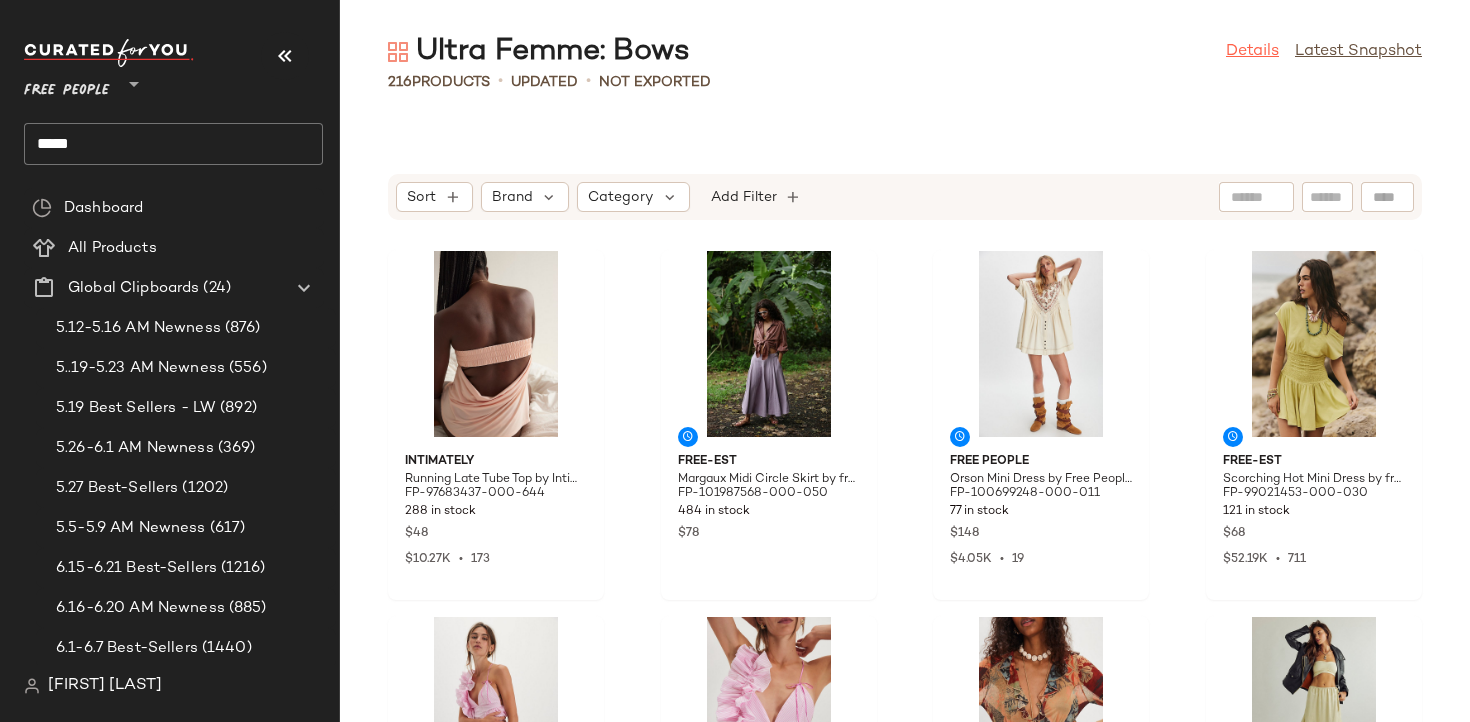 click on "Details" at bounding box center (1252, 52) 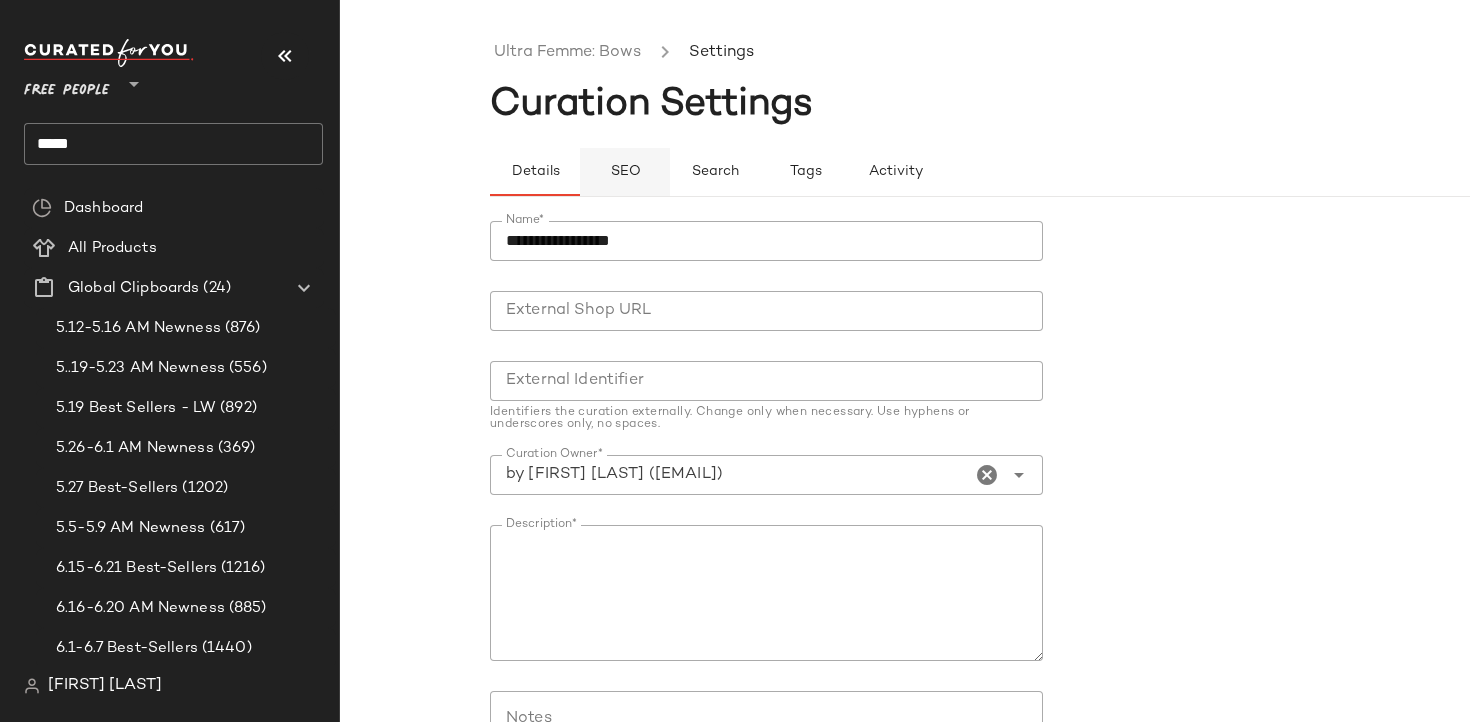 click on "SEO" 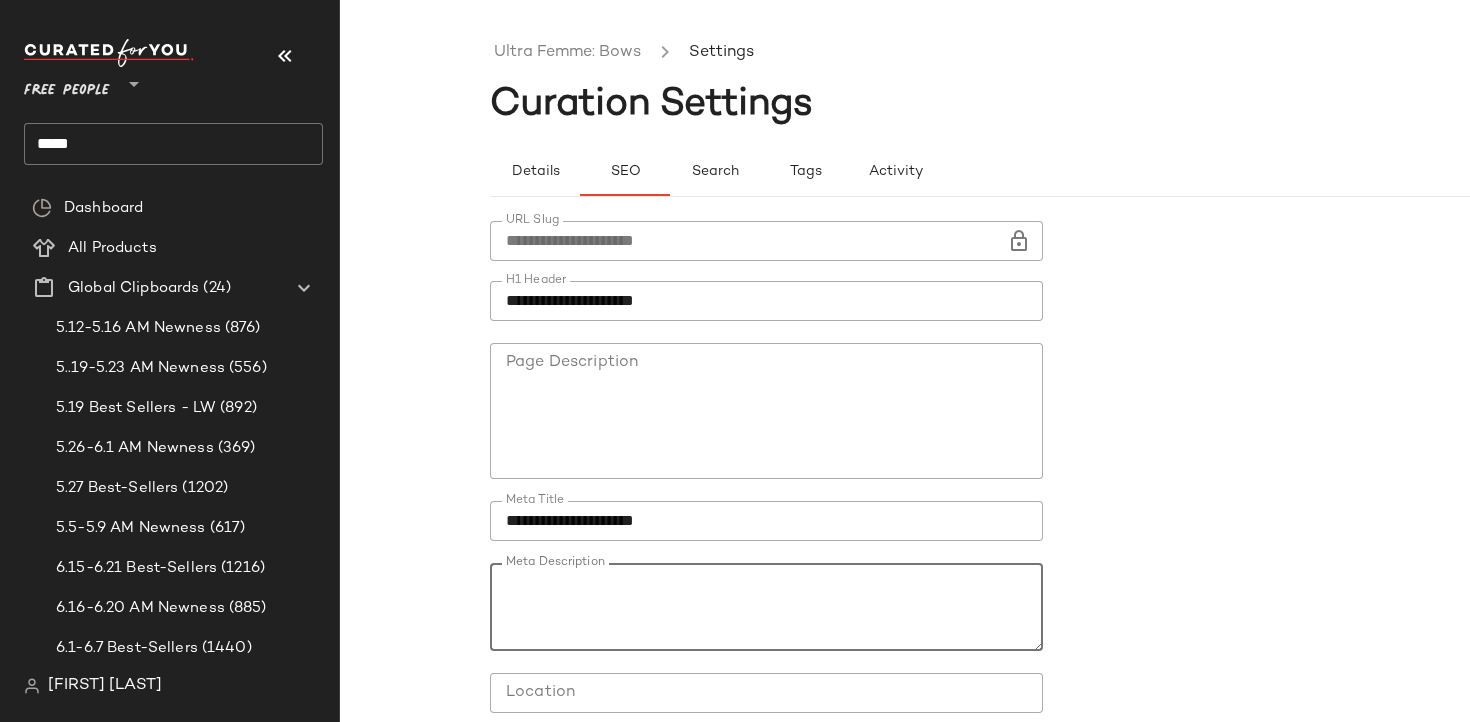 drag, startPoint x: 890, startPoint y: 580, endPoint x: 1016, endPoint y: 581, distance: 126.00397 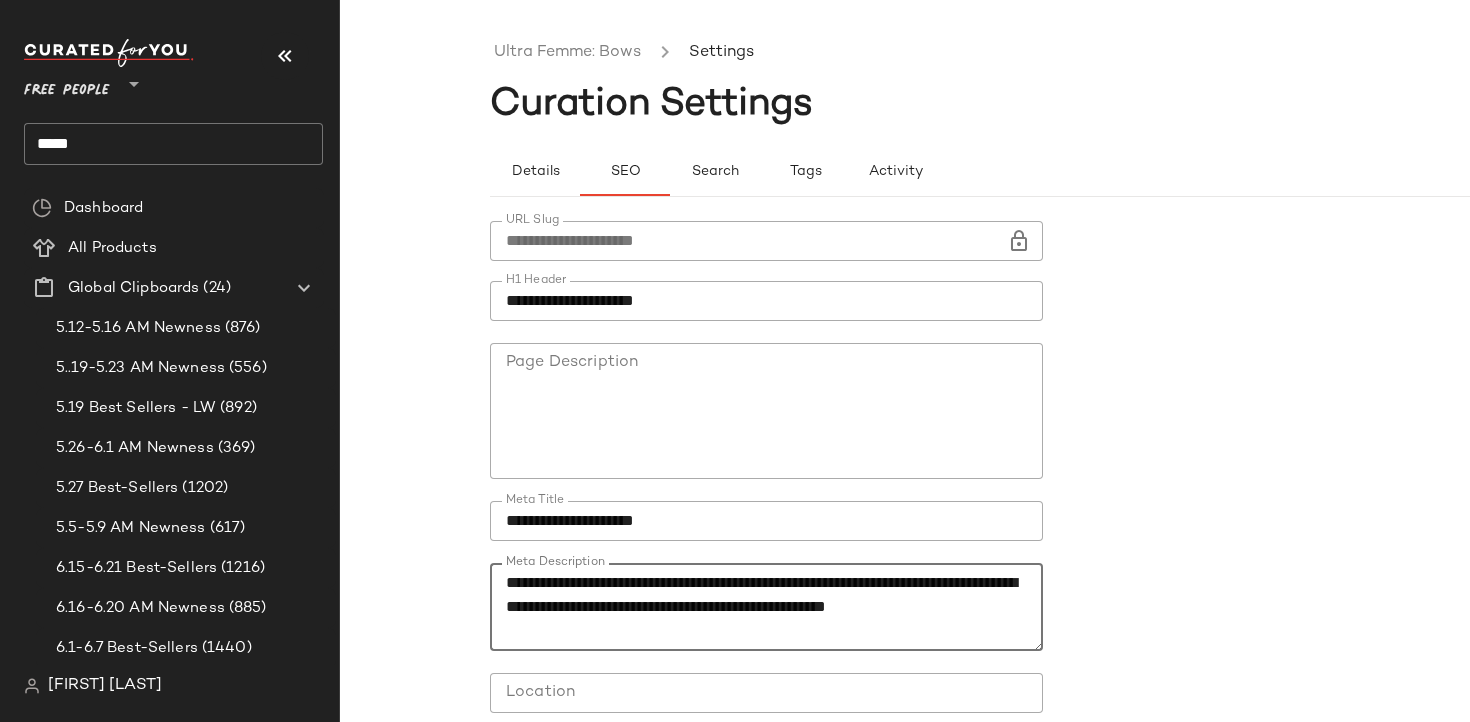 type on "**********" 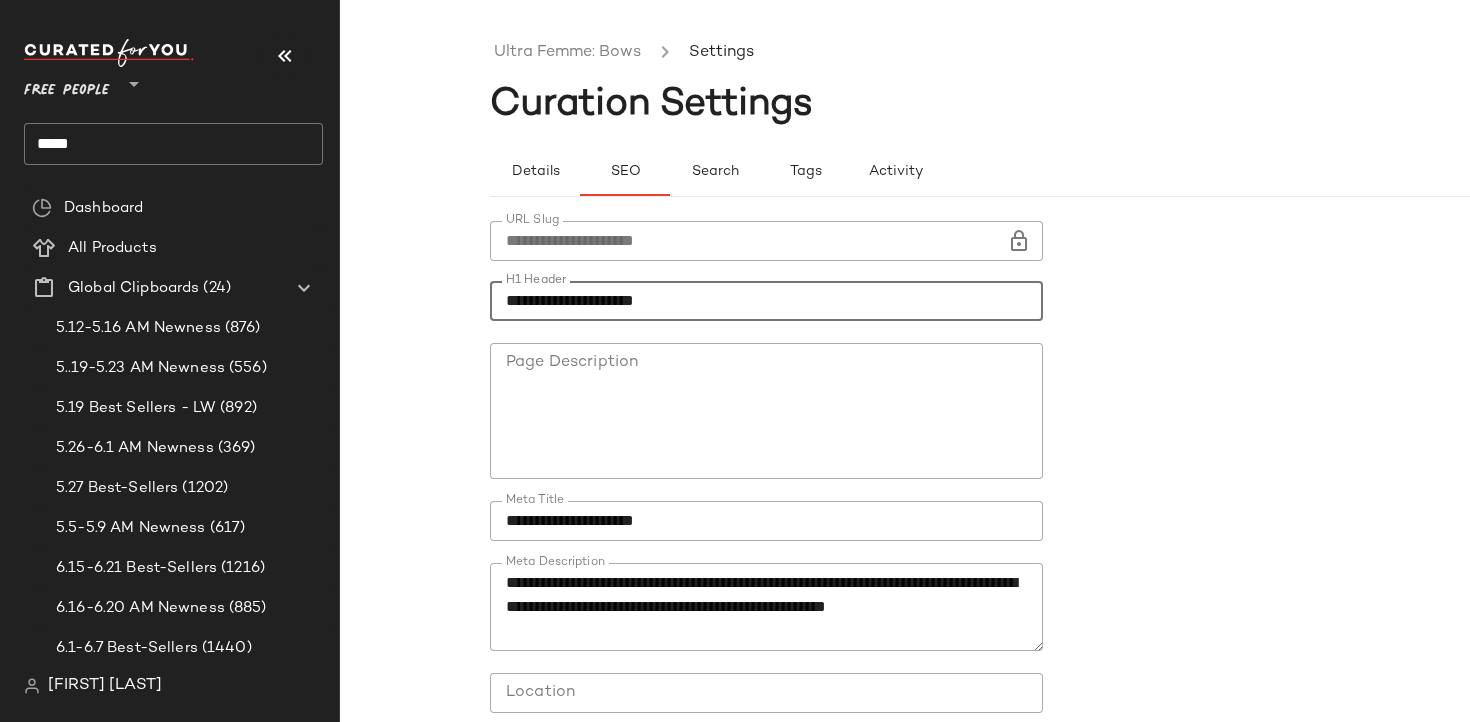 drag, startPoint x: 547, startPoint y: 299, endPoint x: 610, endPoint y: 302, distance: 63.07139 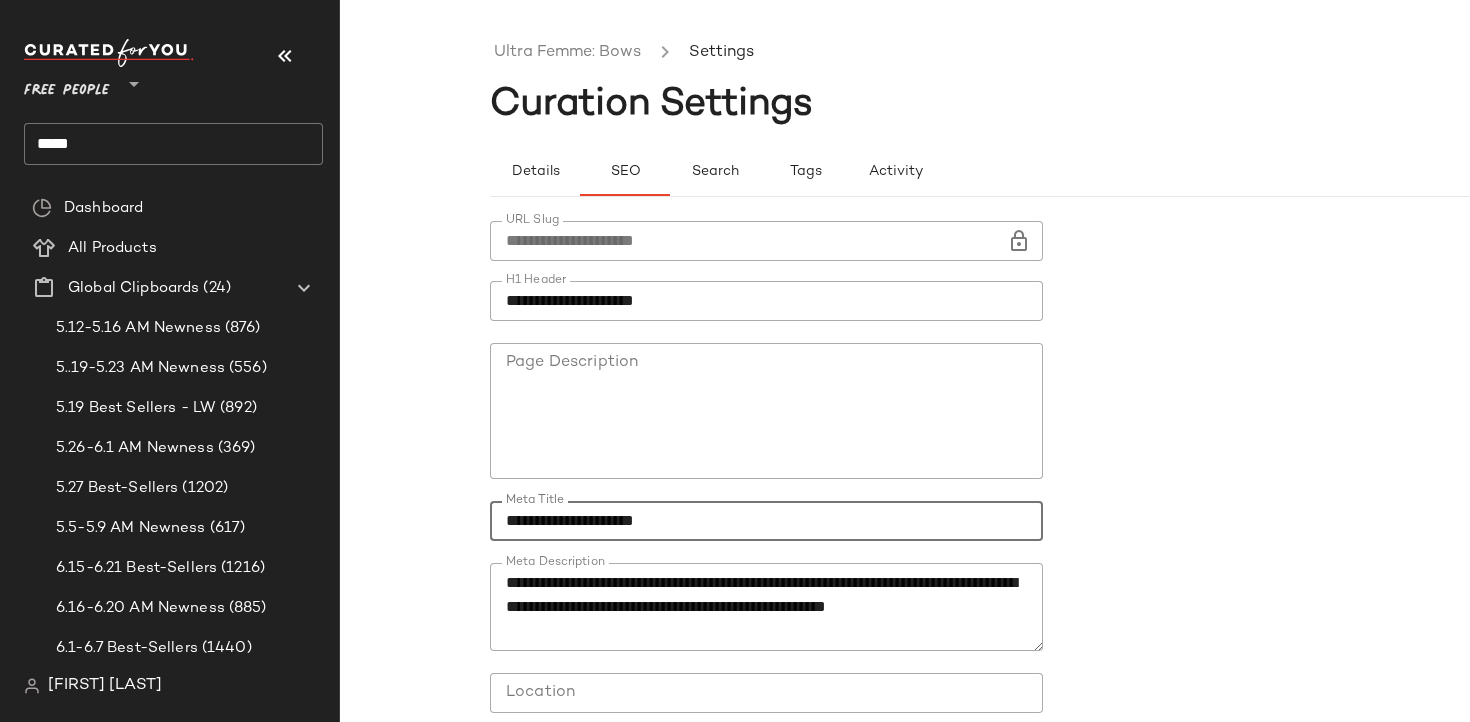 drag, startPoint x: 608, startPoint y: 520, endPoint x: 551, endPoint y: 520, distance: 57 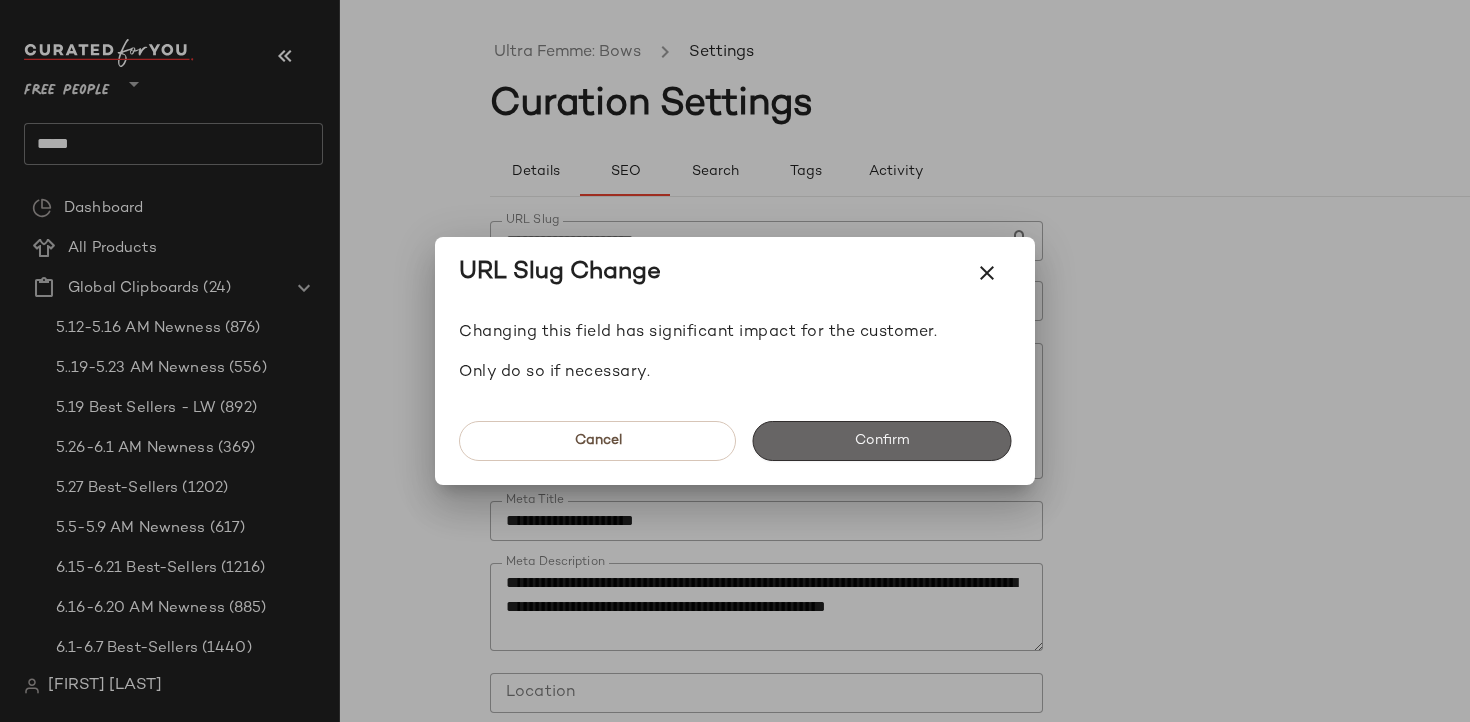 click on "Confirm" 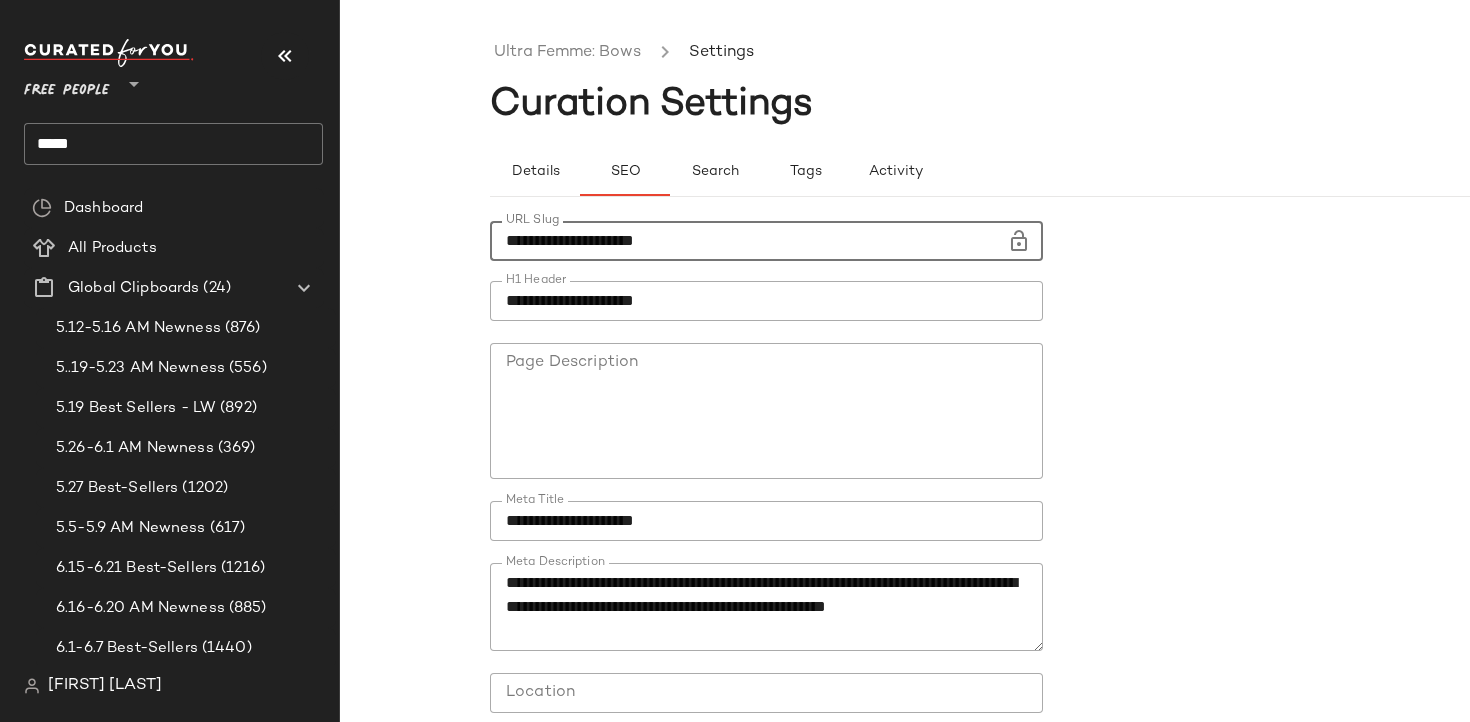 drag, startPoint x: 615, startPoint y: 241, endPoint x: 502, endPoint y: 242, distance: 113.004425 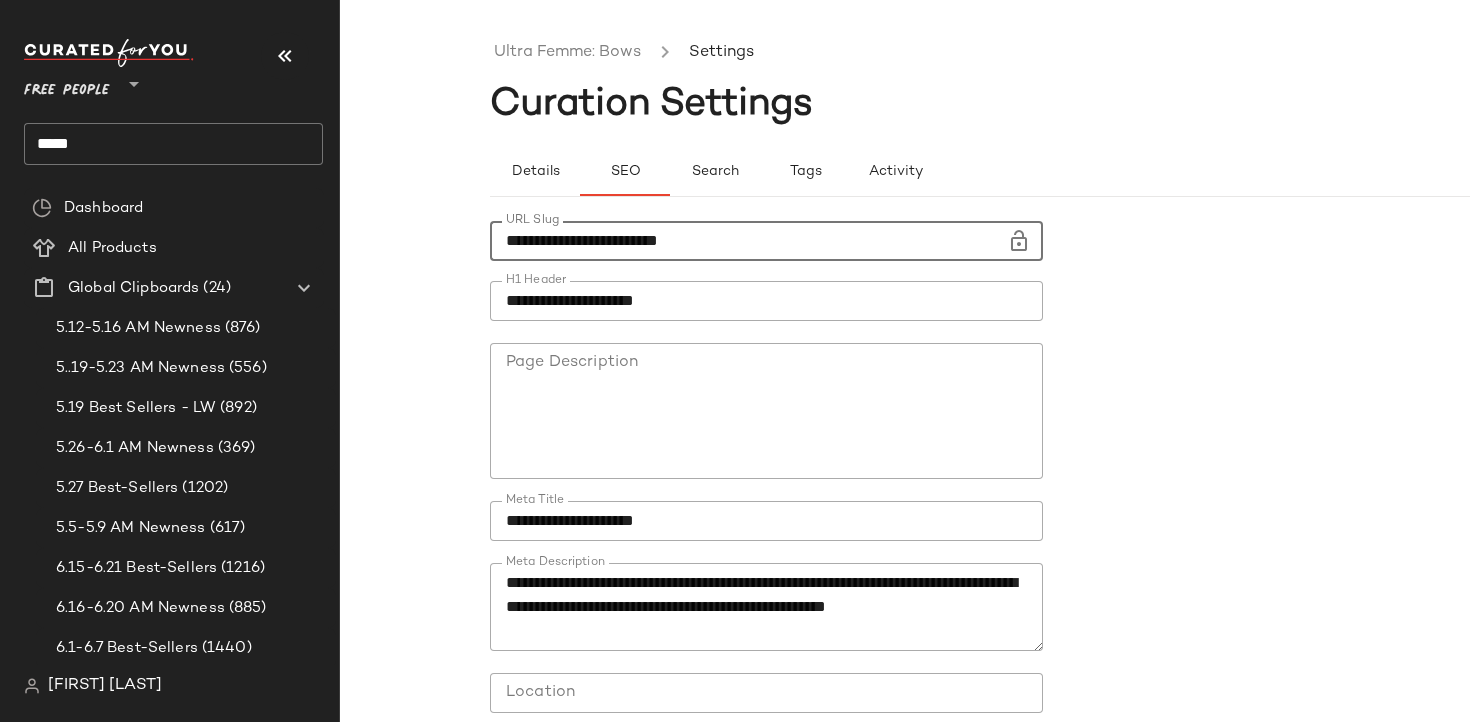 scroll, scrollTop: 160, scrollLeft: 0, axis: vertical 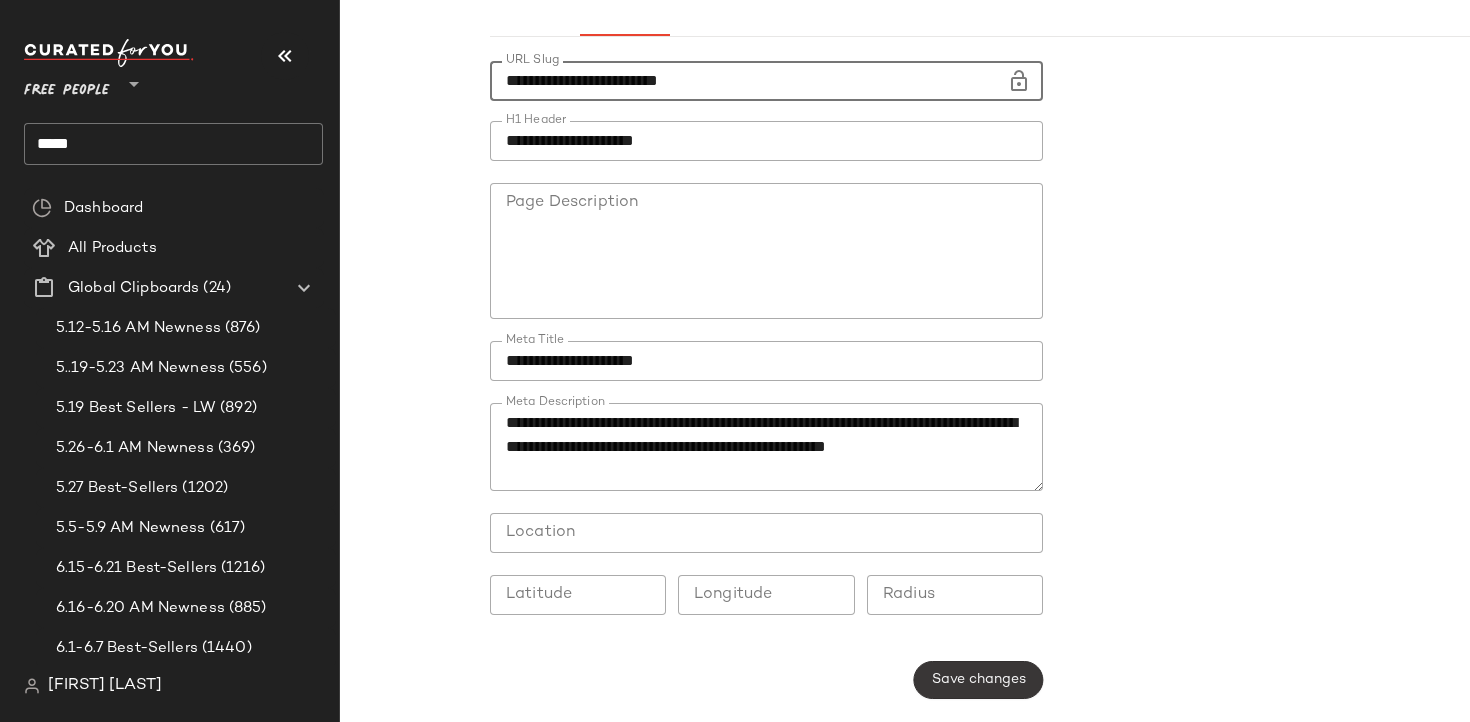 type on "**********" 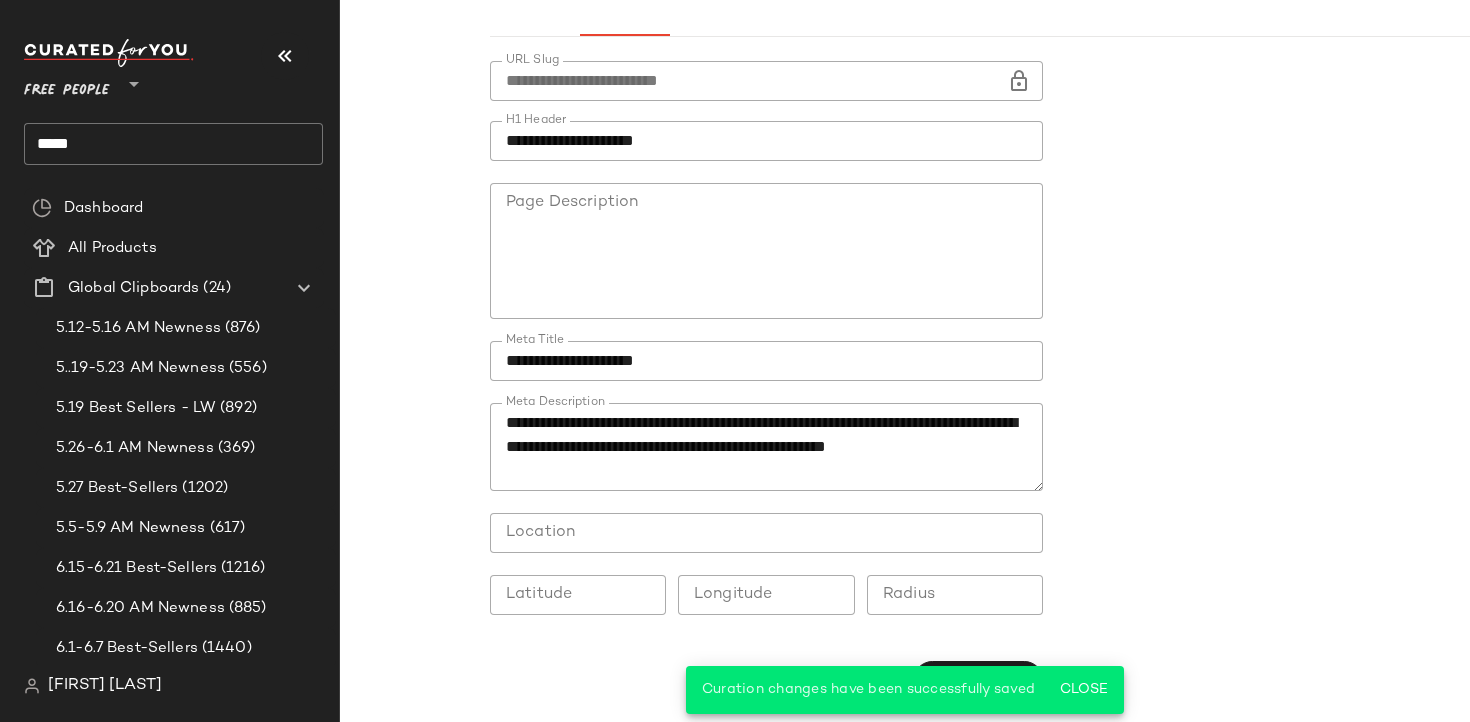 scroll, scrollTop: 0, scrollLeft: 0, axis: both 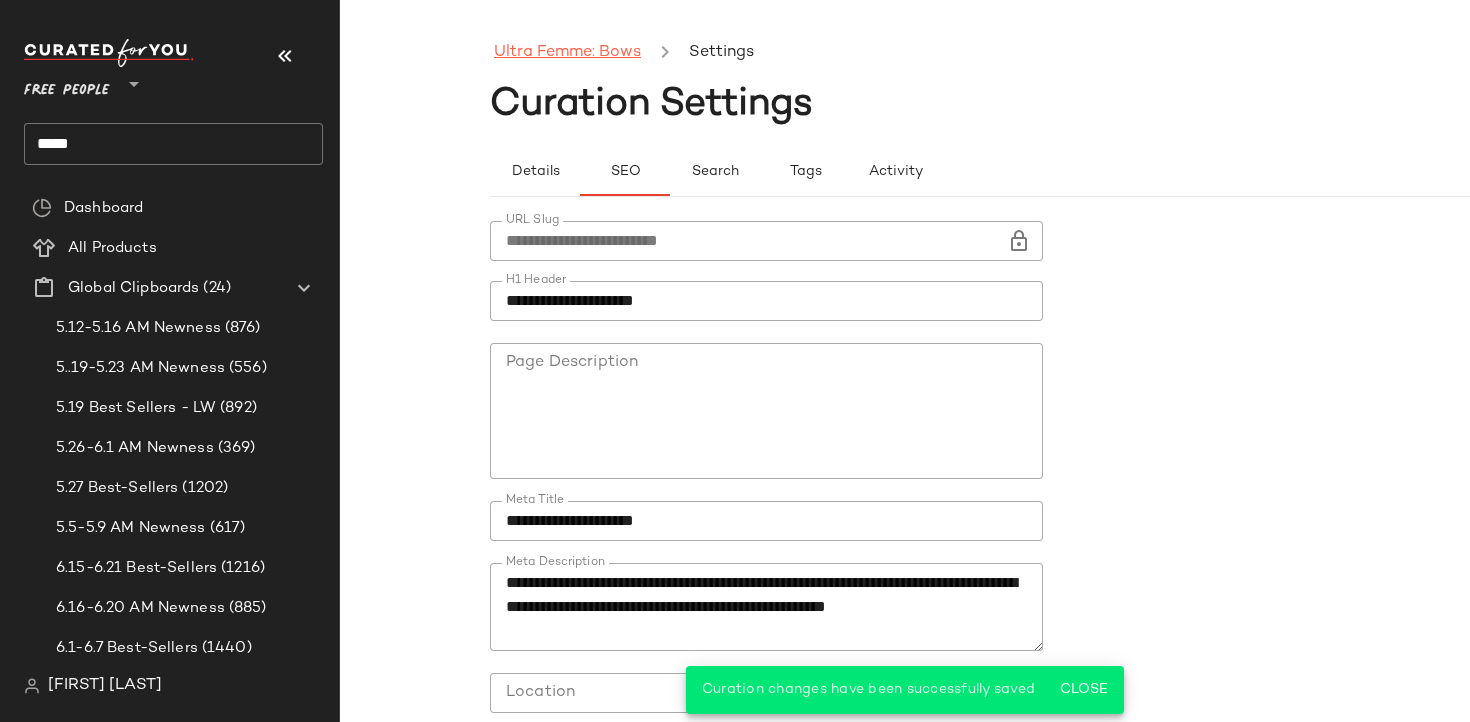 click on "Ultra Femme: Bows" at bounding box center (567, 53) 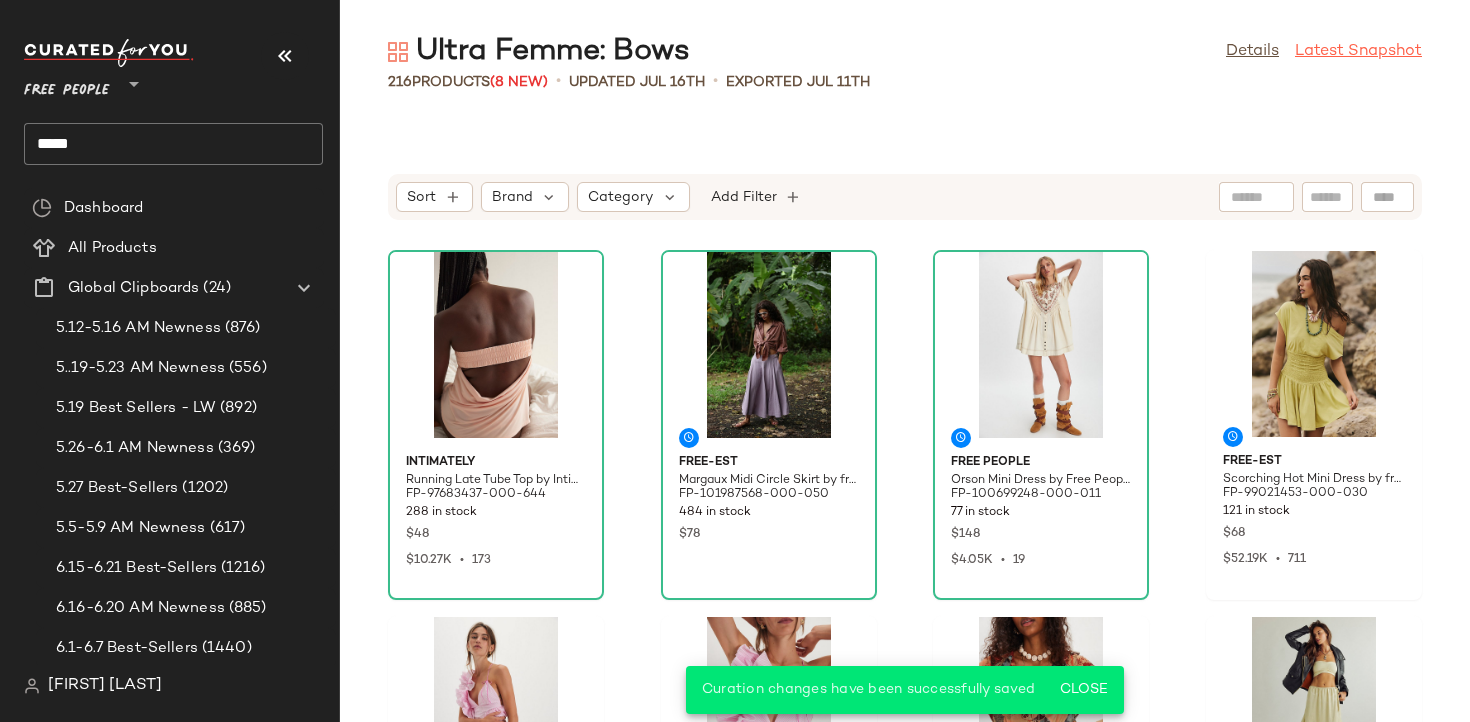 click on "Latest Snapshot" at bounding box center [1358, 52] 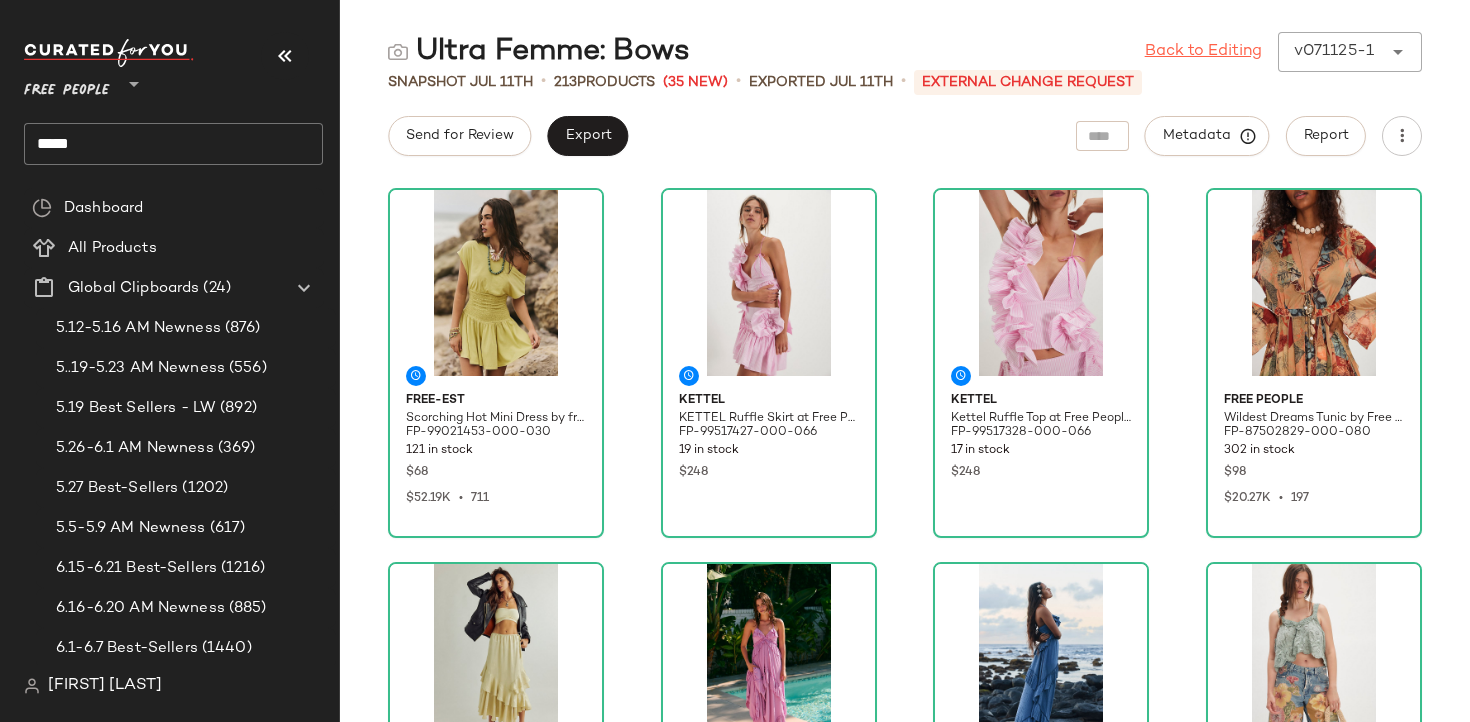 click on "Back to Editing" at bounding box center (1203, 52) 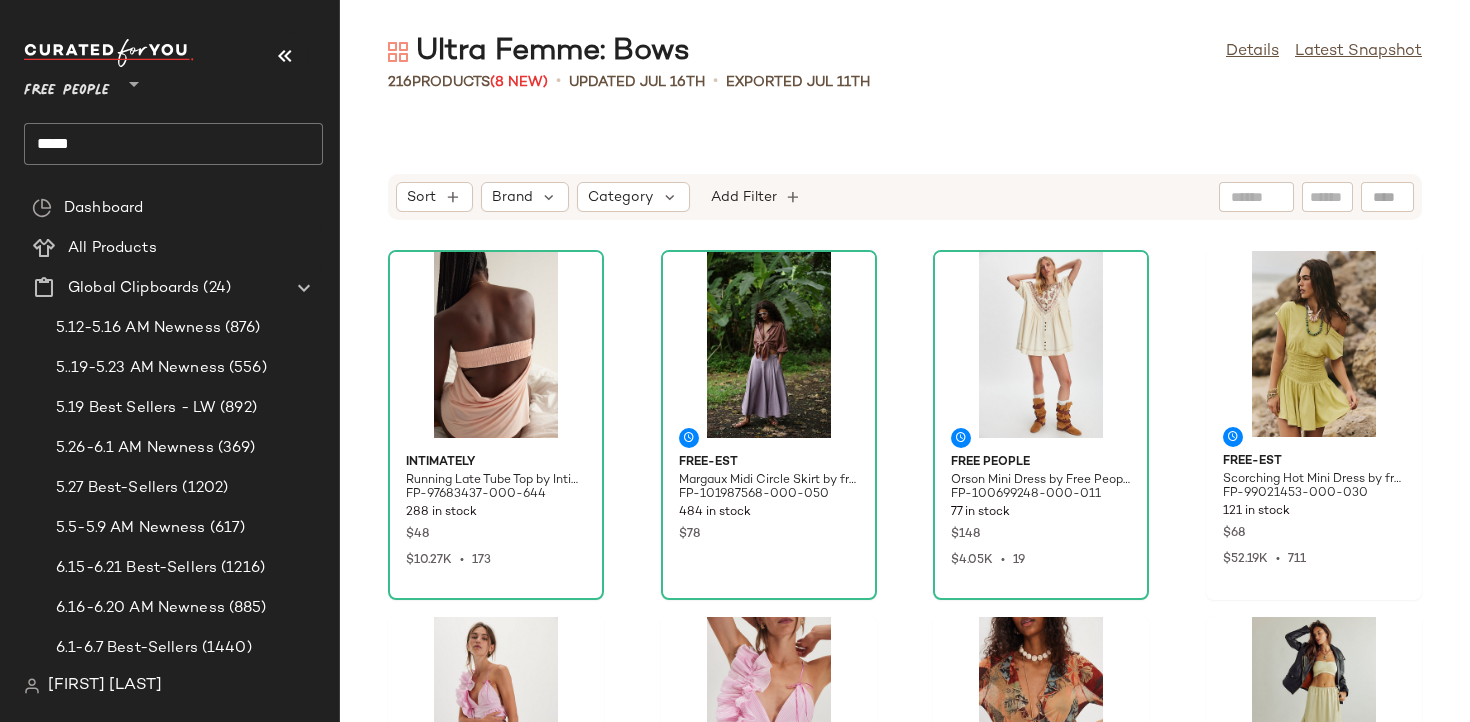 click on "Details" at bounding box center (1252, 52) 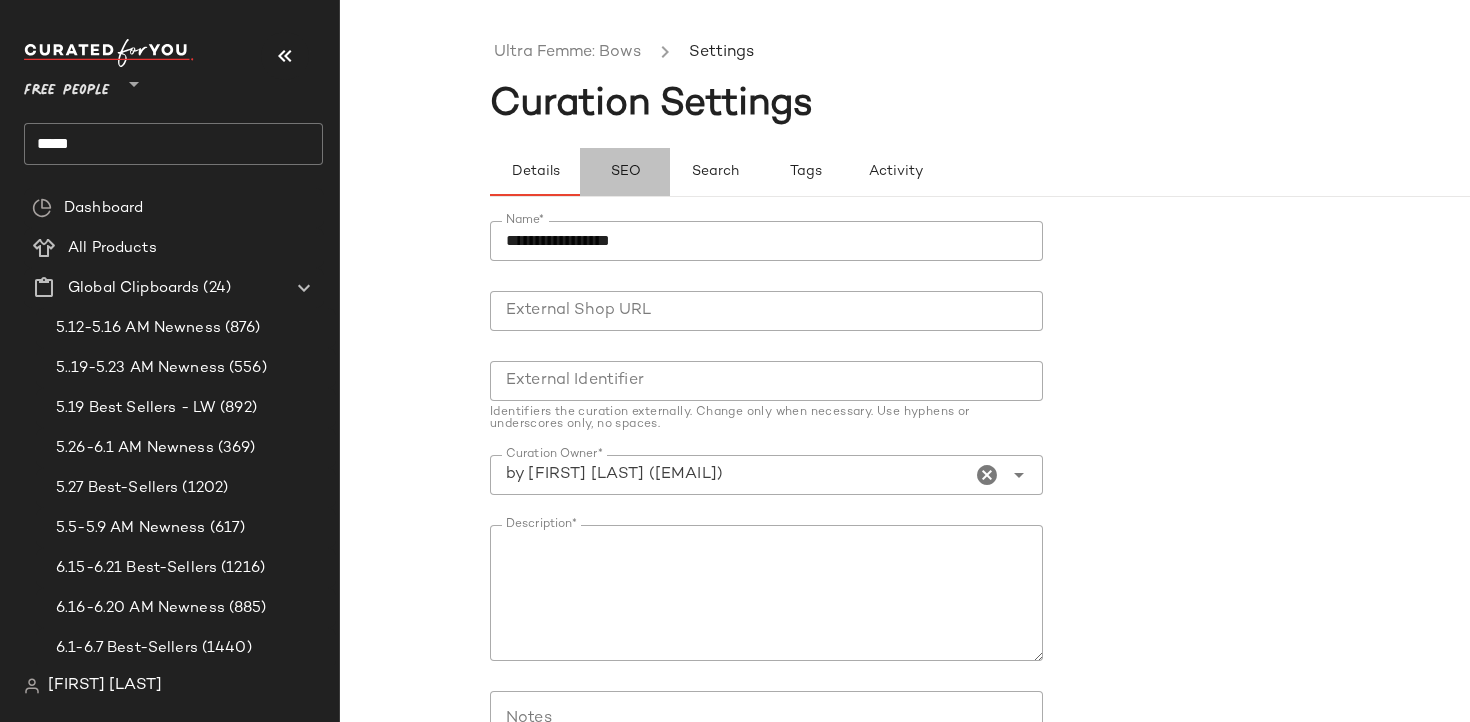click on "SEO" 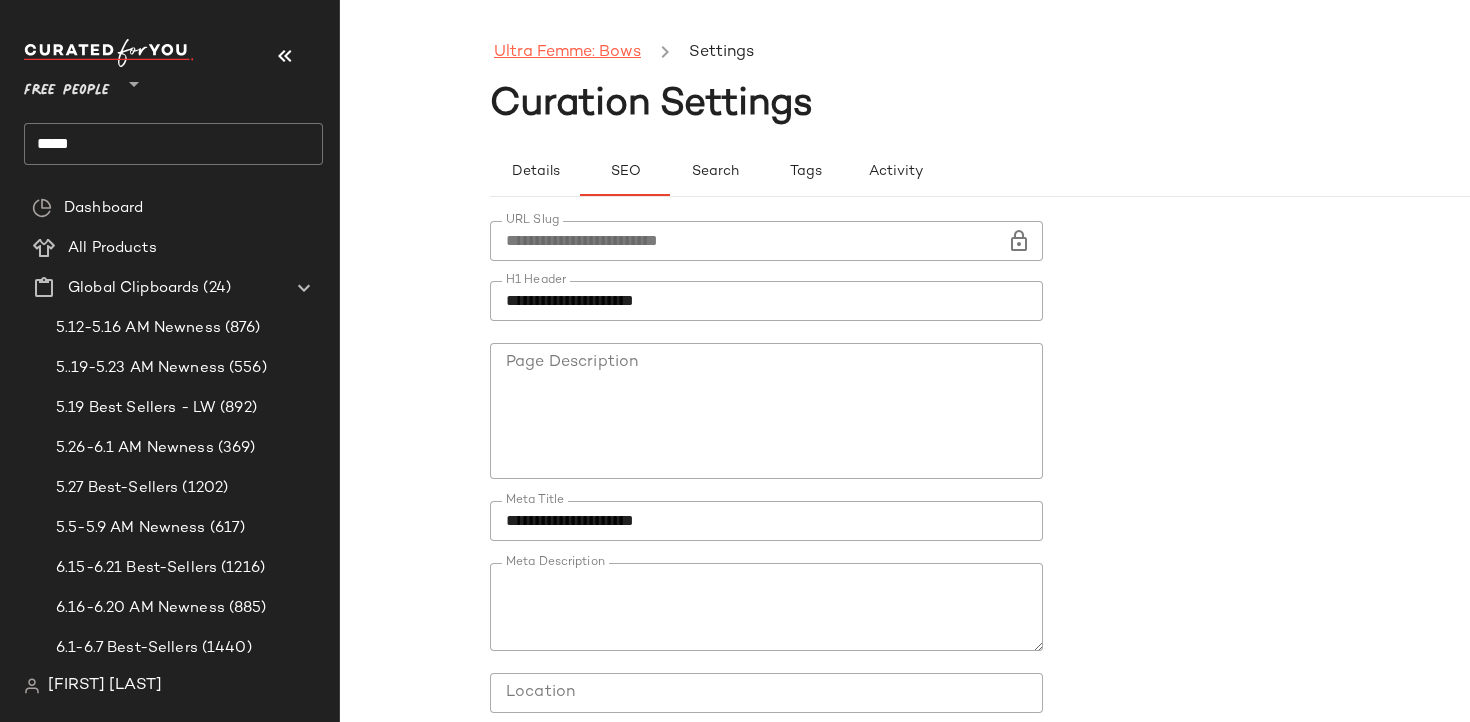 click on "Ultra Femme: Bows" at bounding box center [567, 53] 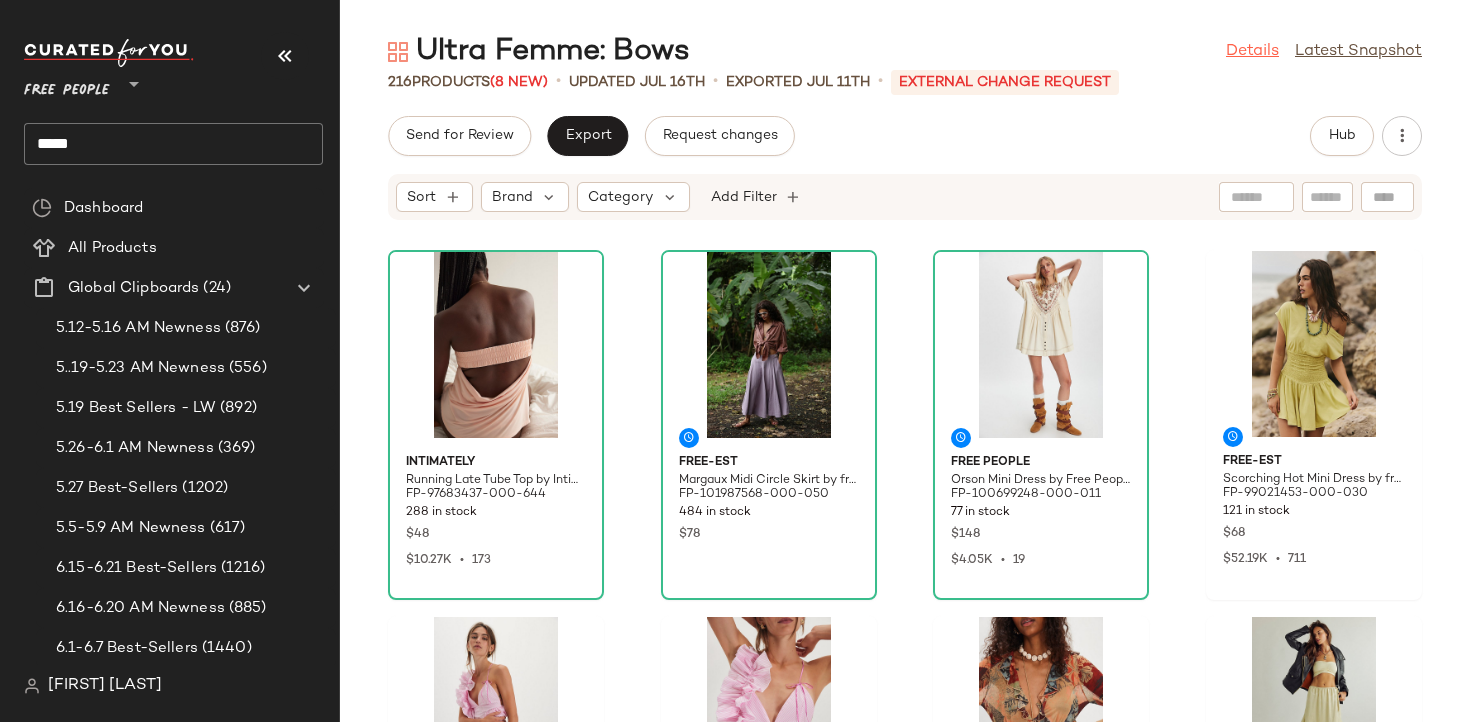 click on "Details" at bounding box center [1252, 52] 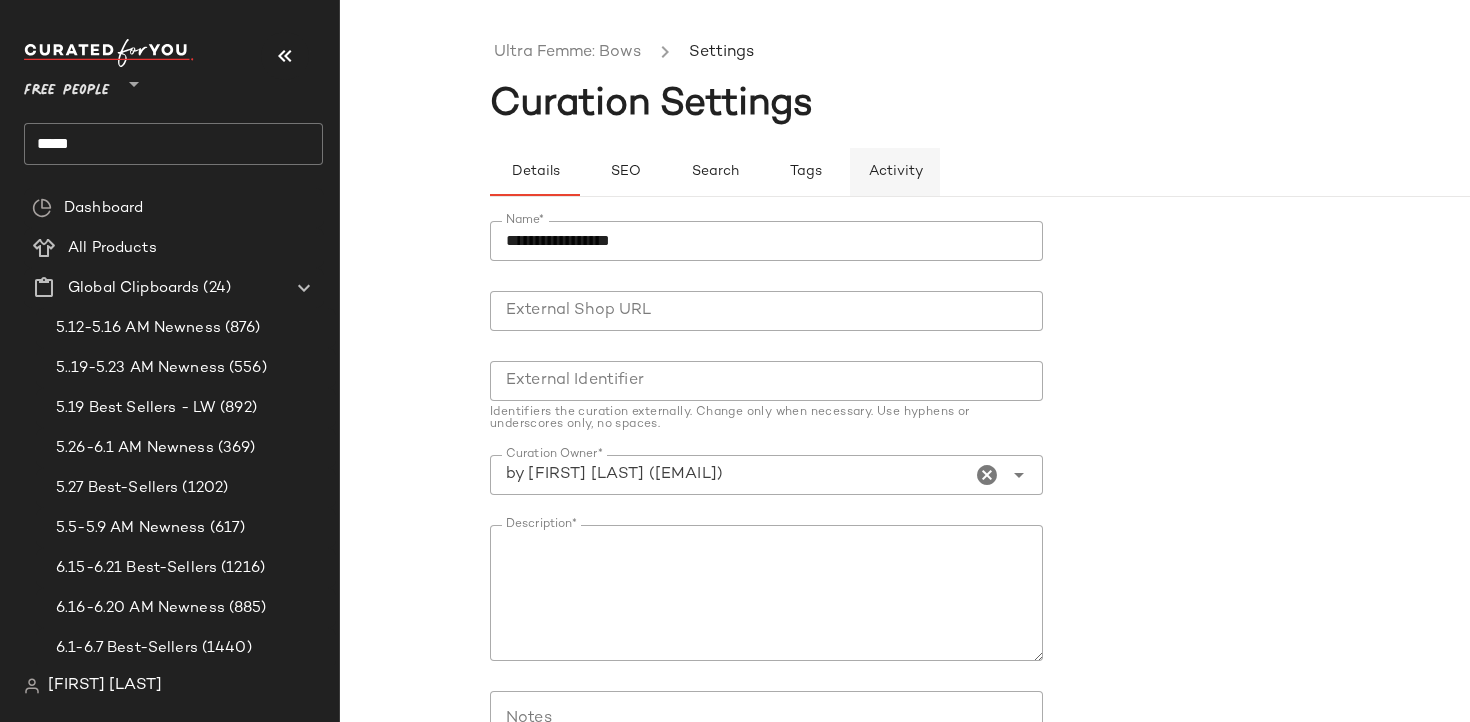 click on "Activity" 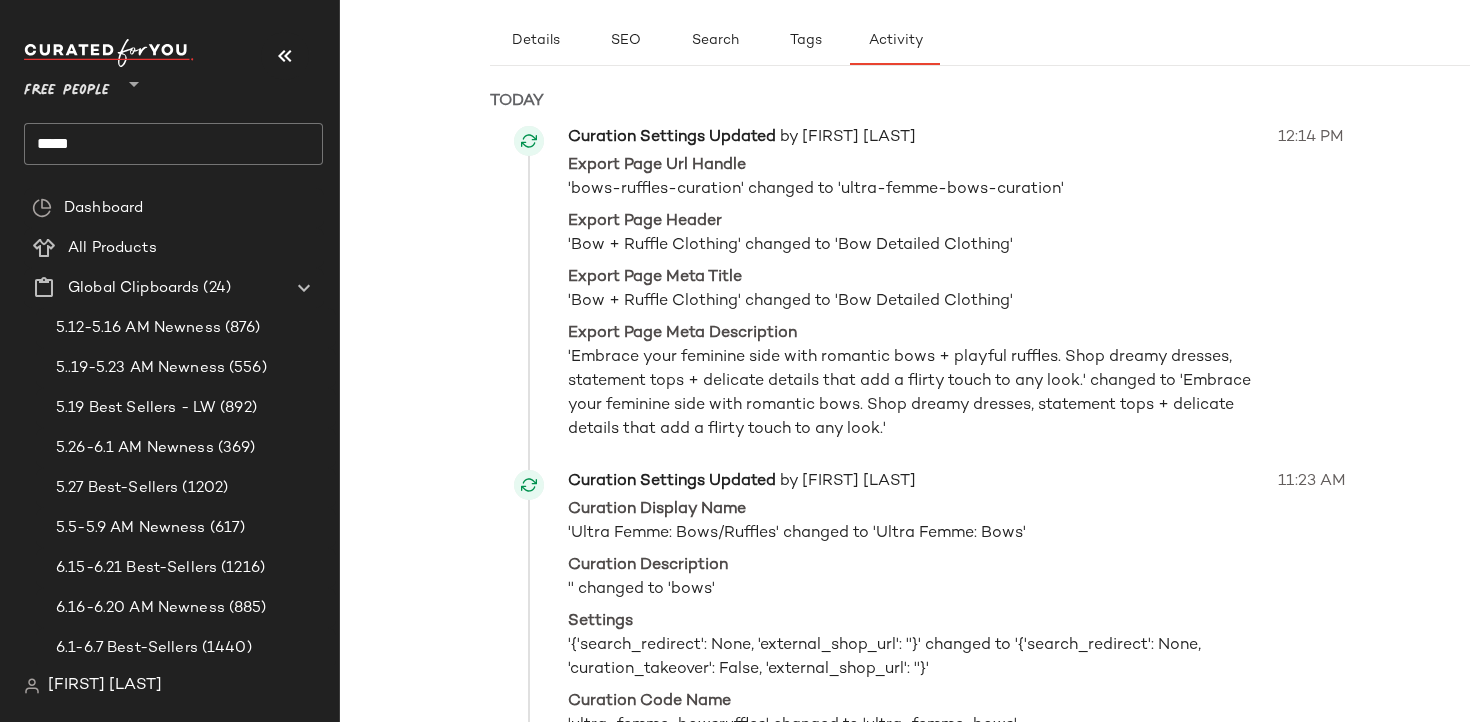 scroll, scrollTop: 130, scrollLeft: 0, axis: vertical 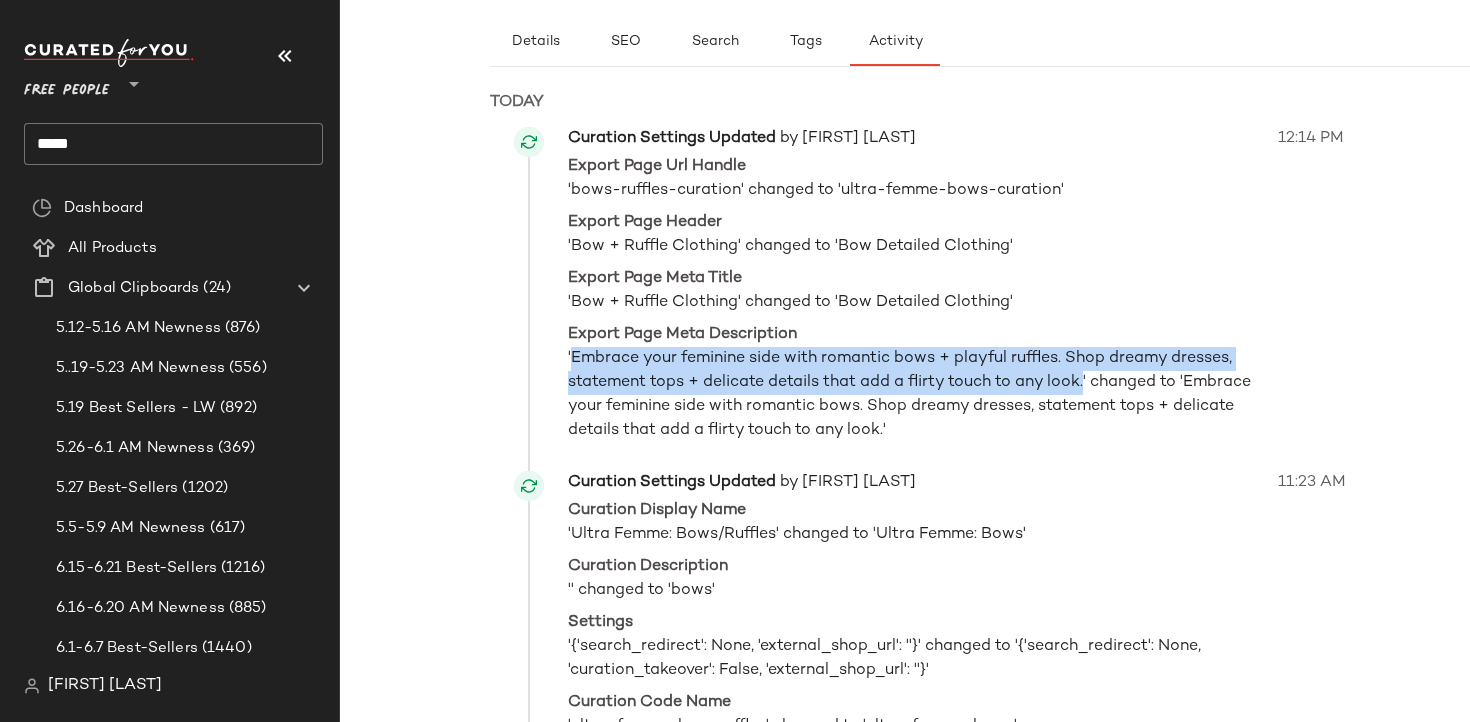 drag, startPoint x: 1089, startPoint y: 386, endPoint x: 571, endPoint y: 364, distance: 518.467 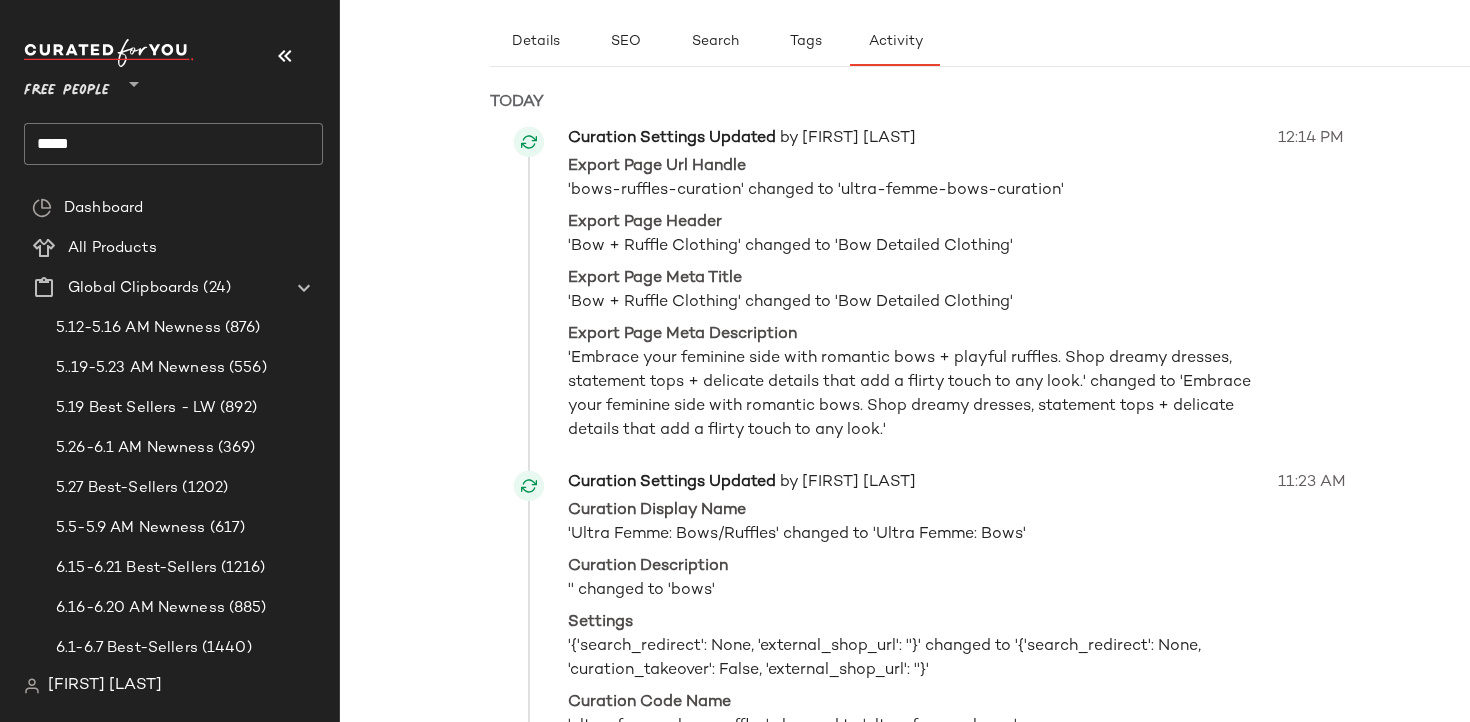 click on "'Embrace your feminine side with romantic bows + playful ruffles. Shop dreamy dresses, statement tops + delicate details that add a flirty touch to any look.' changed to 'Embrace your feminine side with romantic bows. Shop dreamy dresses, statement tops + delicate details that add a flirty touch to any look.'" at bounding box center (917, 395) 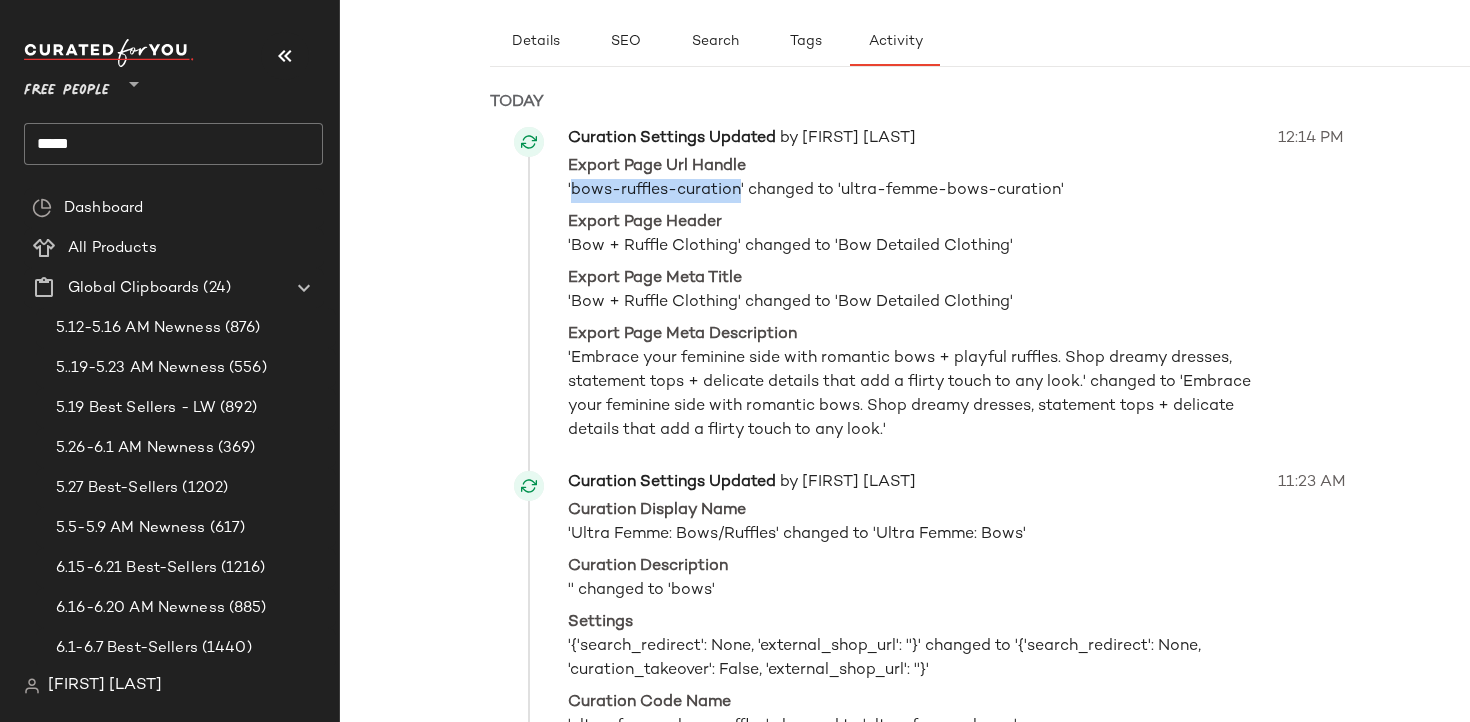 drag, startPoint x: 739, startPoint y: 195, endPoint x: 573, endPoint y: 197, distance: 166.01205 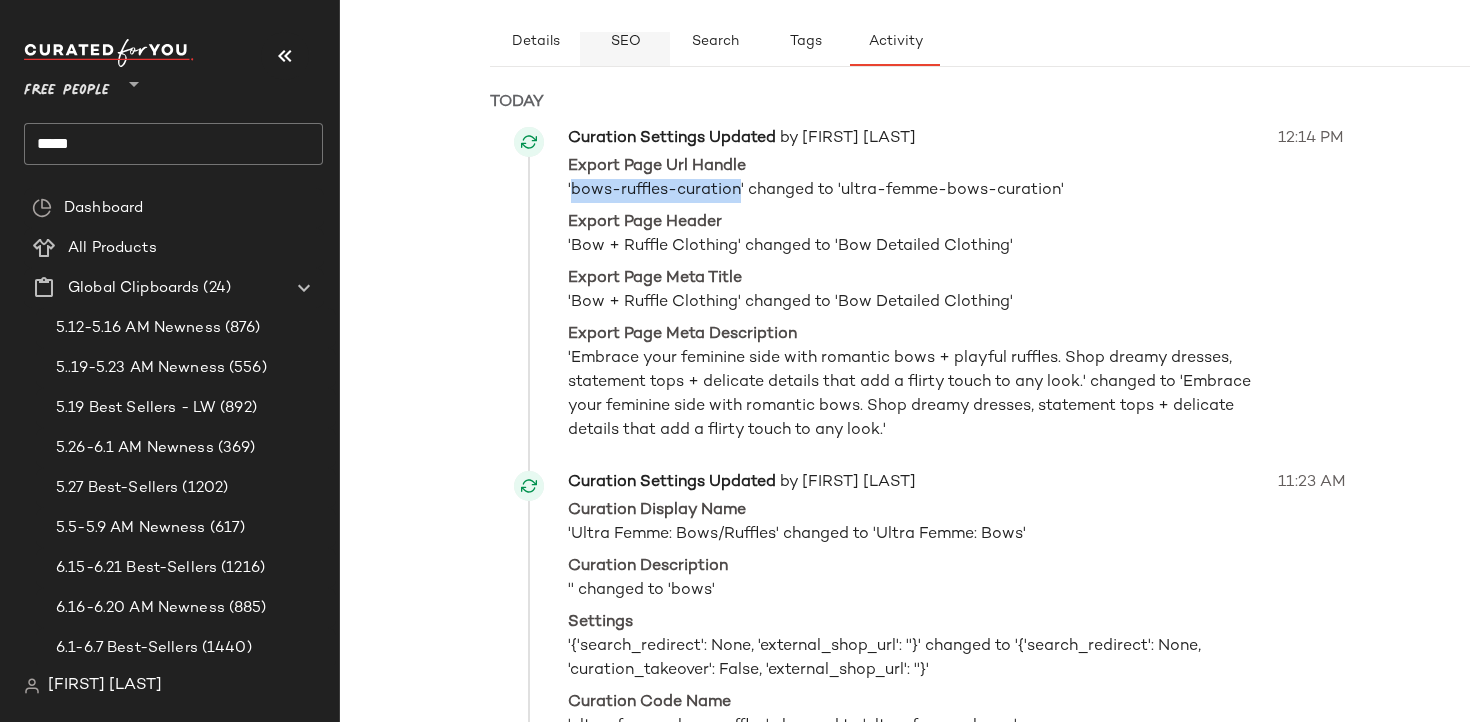 click on "SEO" 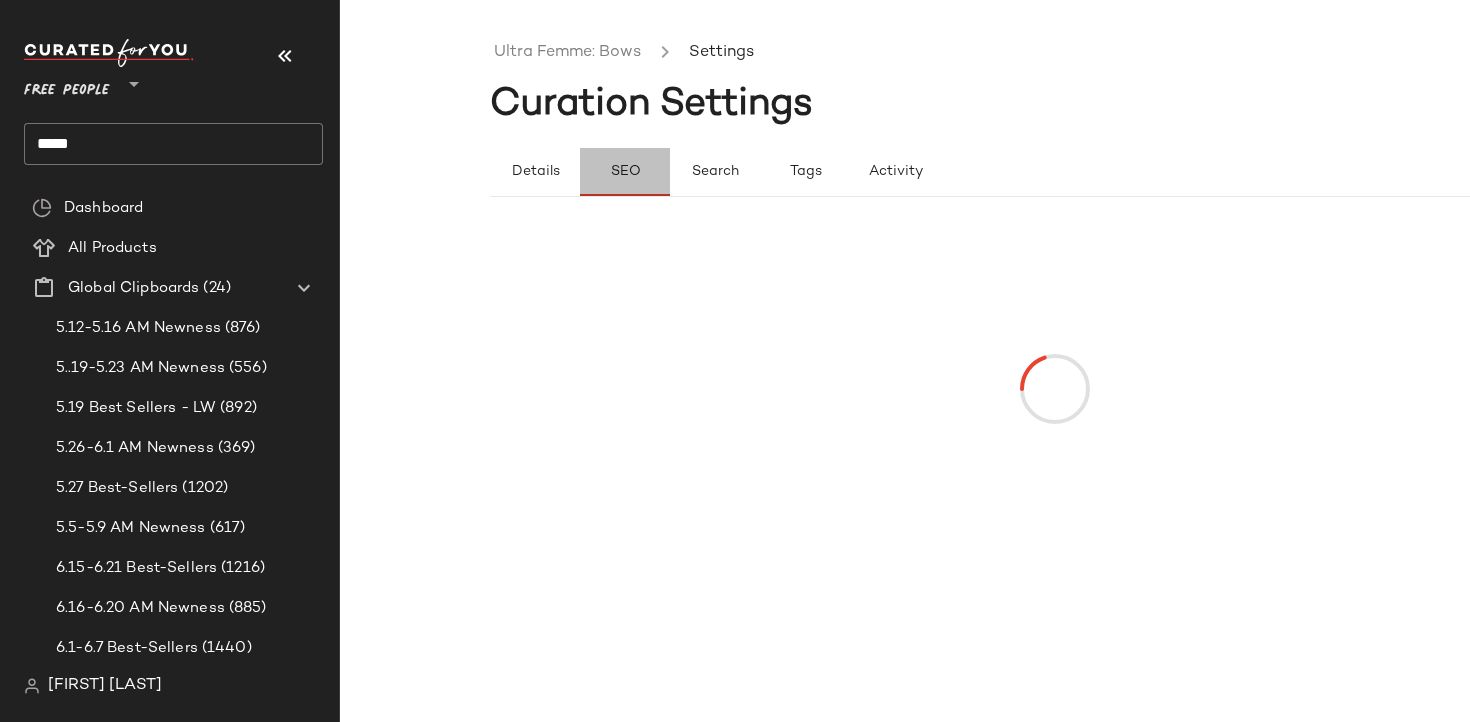 scroll, scrollTop: 0, scrollLeft: 0, axis: both 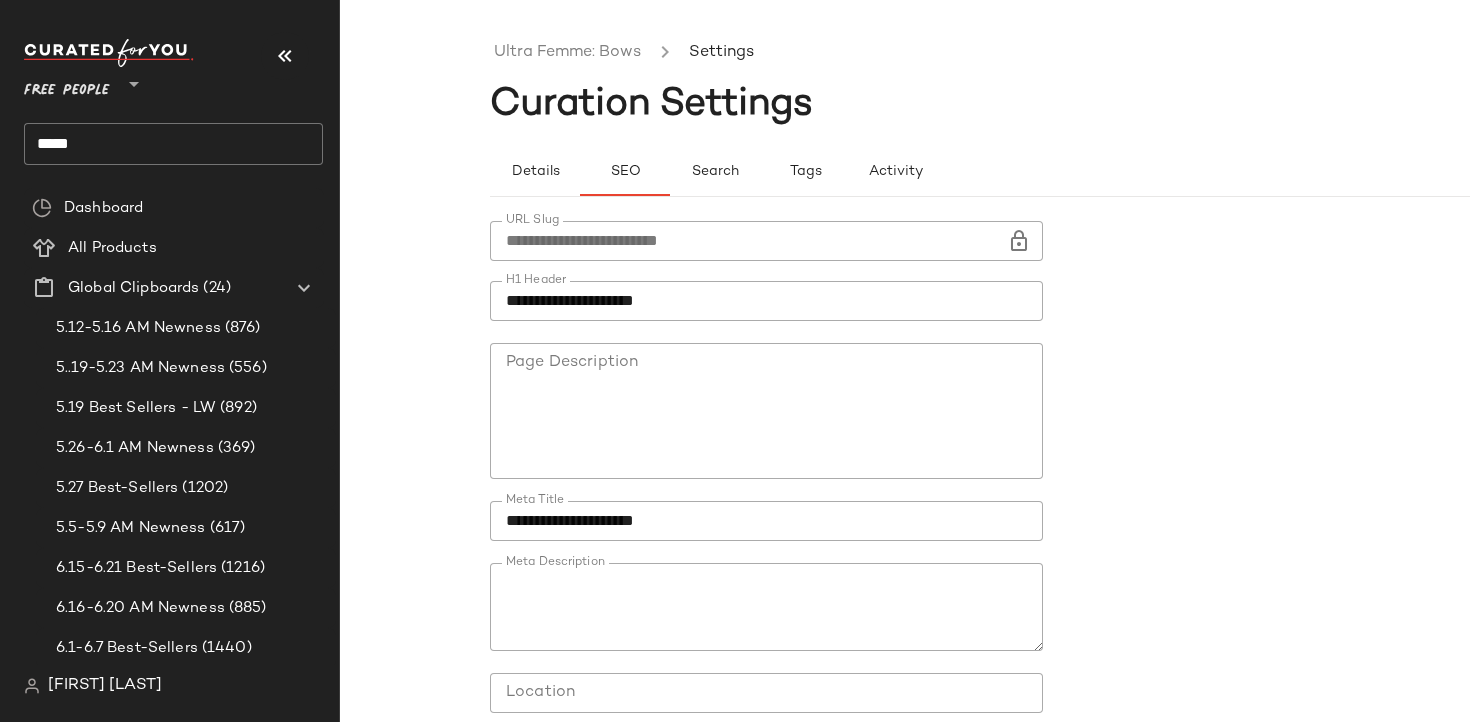 click at bounding box center [1019, 241] 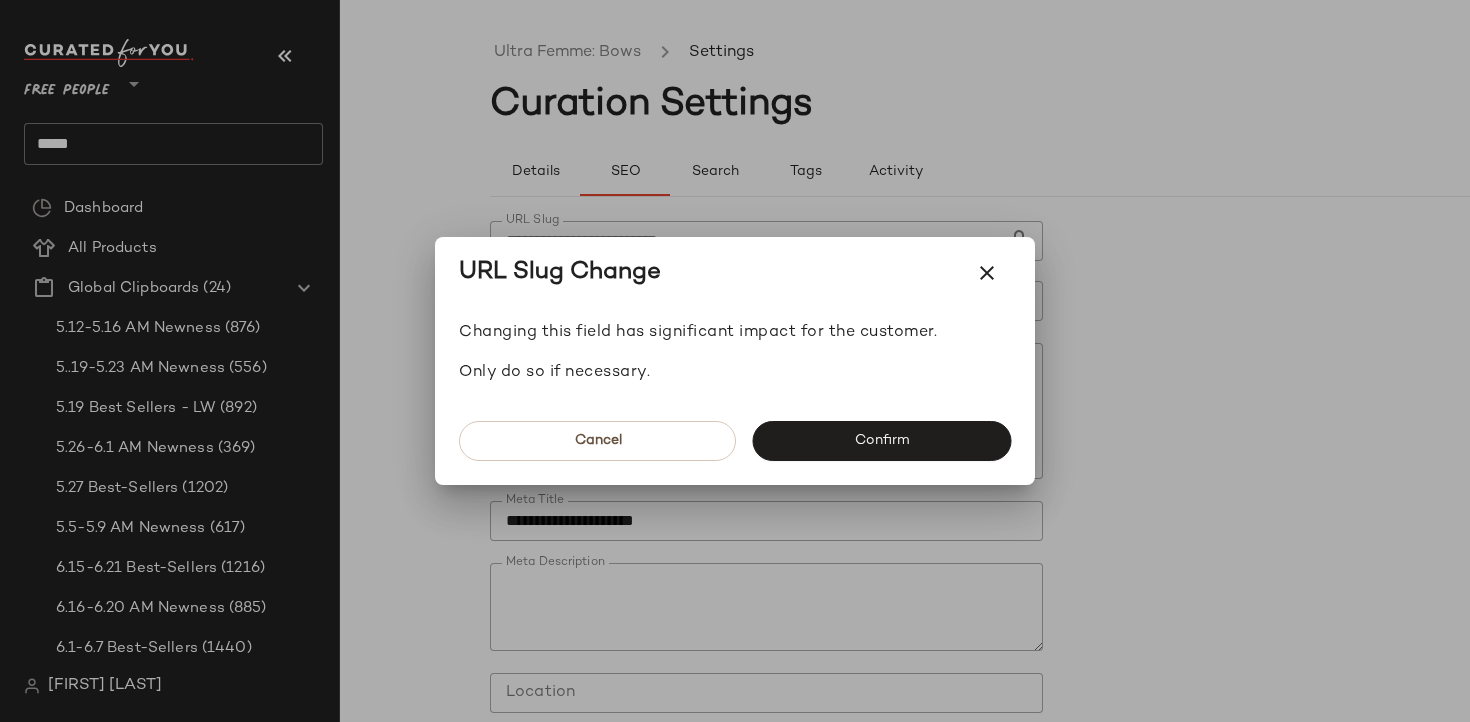 drag, startPoint x: 911, startPoint y: 433, endPoint x: 832, endPoint y: 310, distance: 146.18481 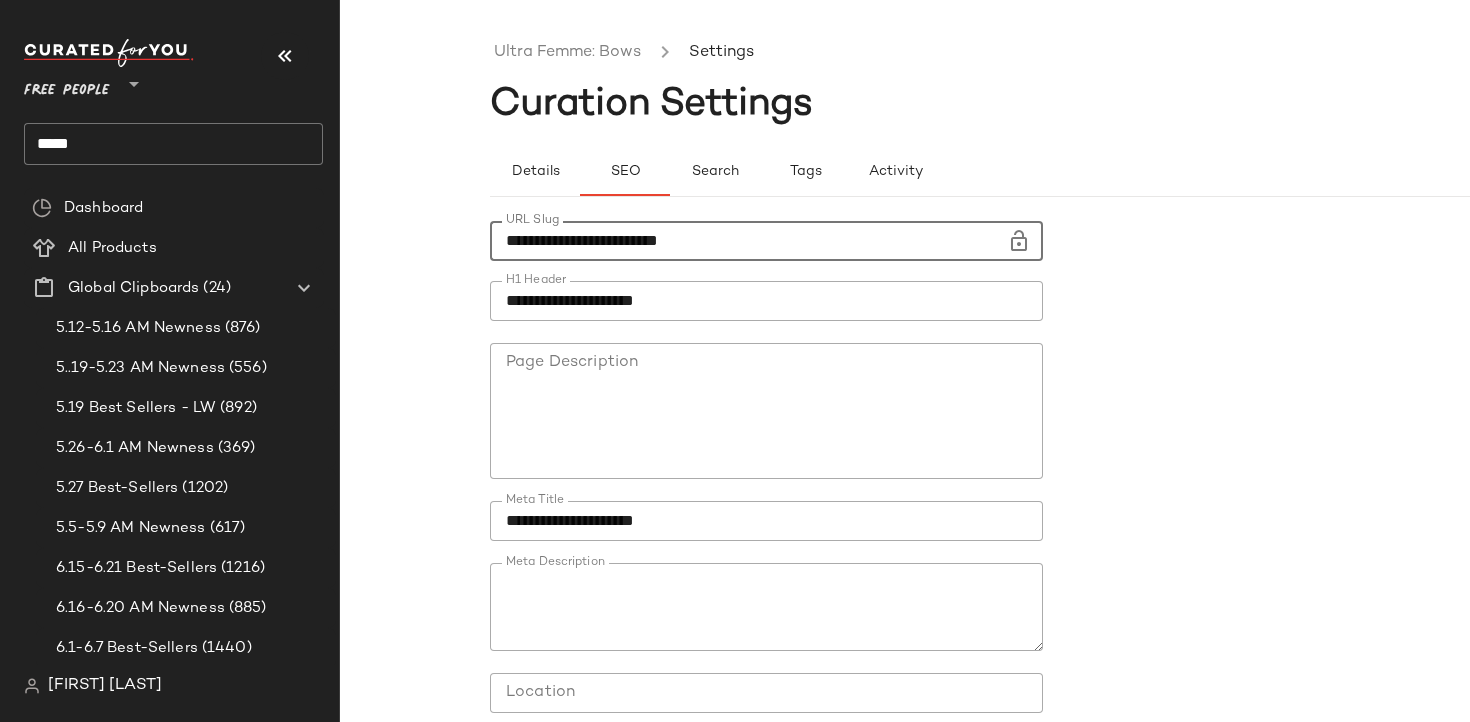 click on "**********" 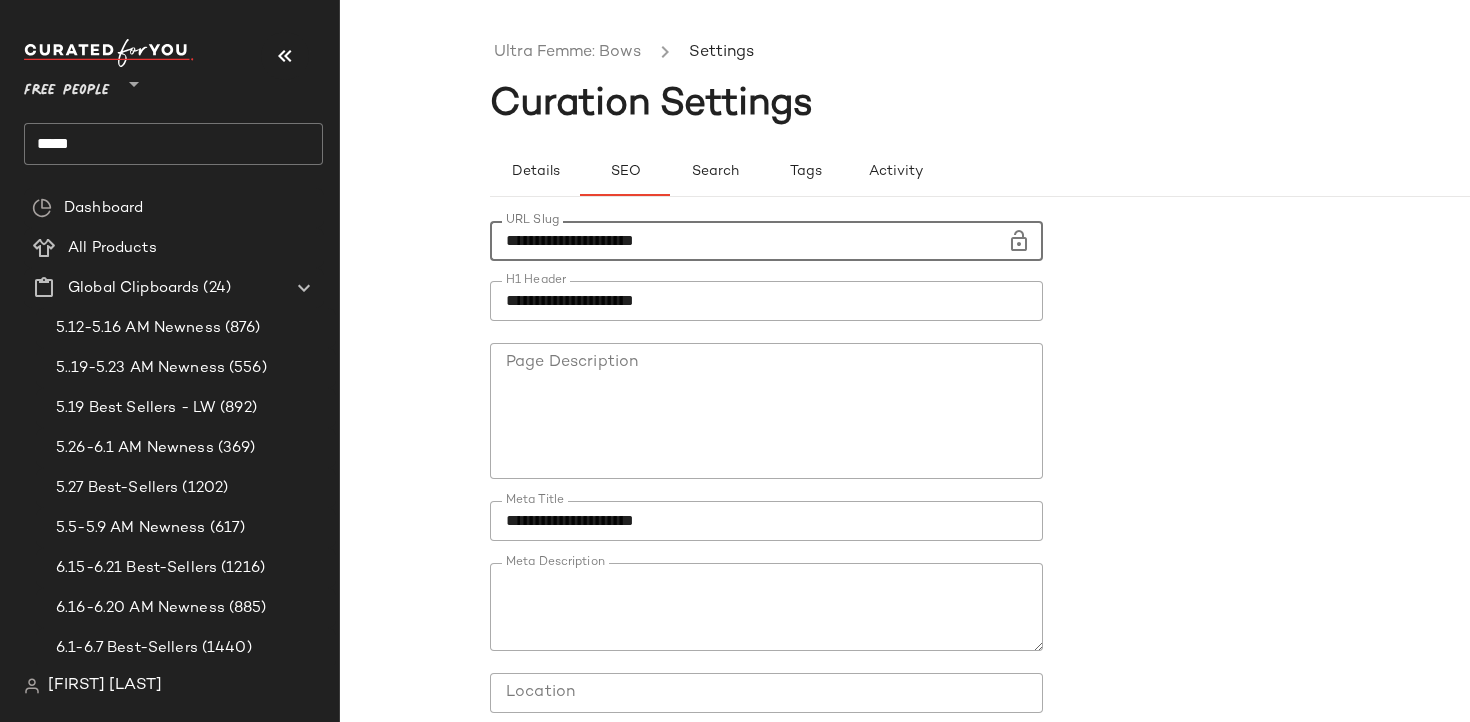 scroll, scrollTop: 160, scrollLeft: 0, axis: vertical 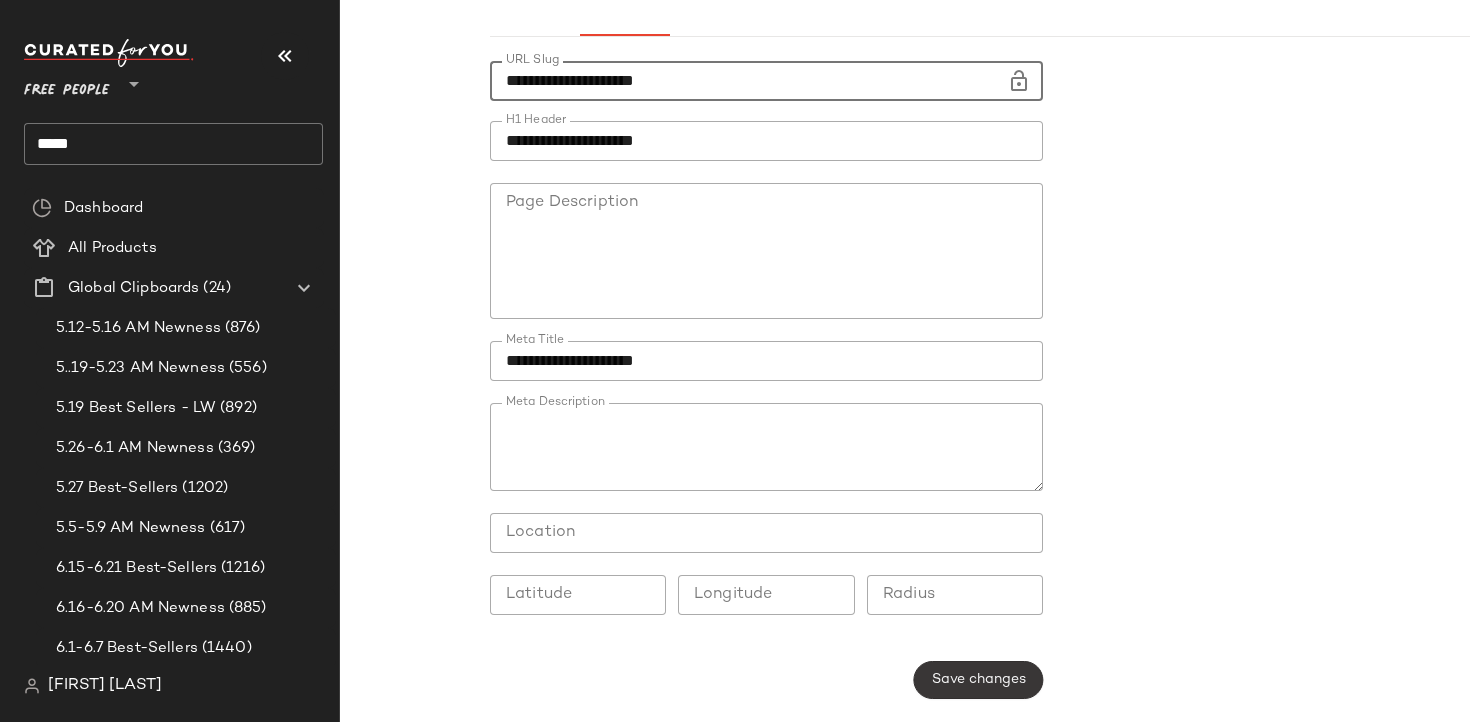 type on "**********" 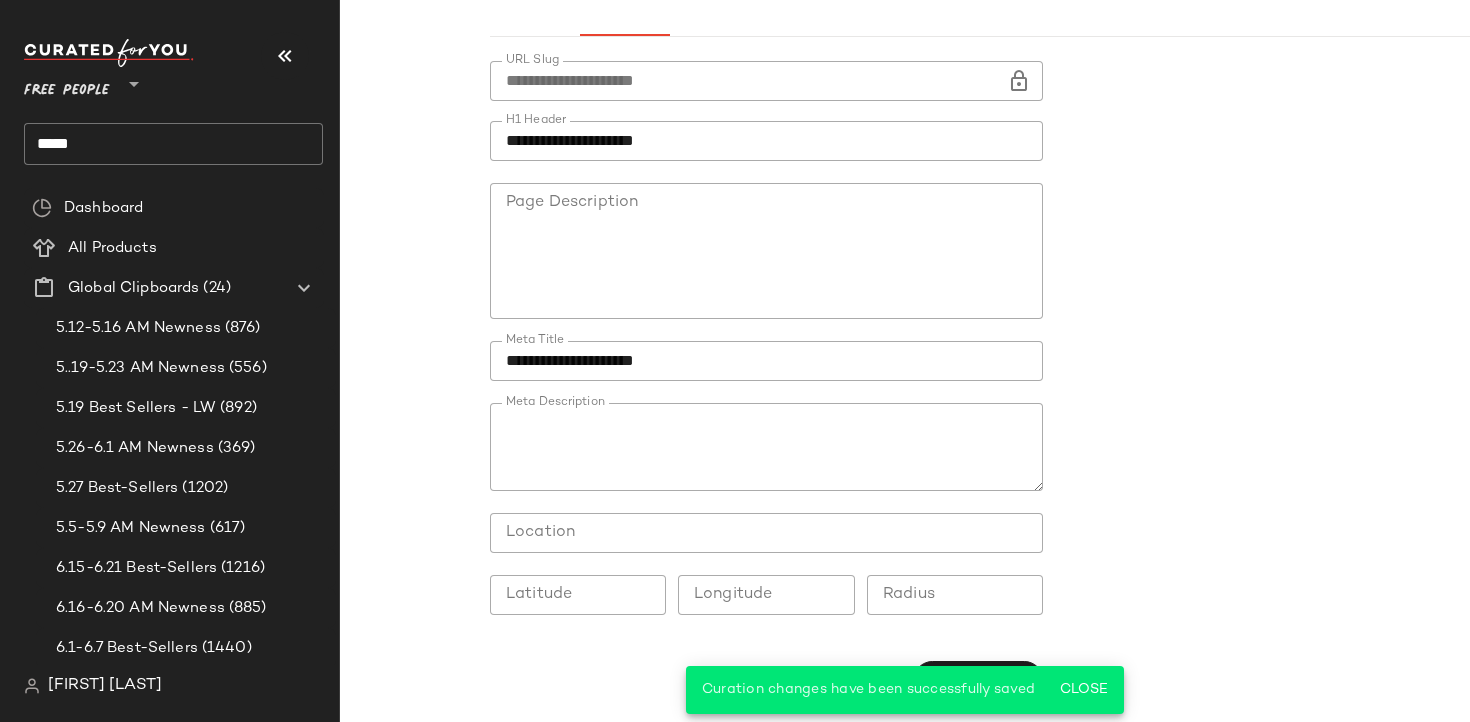 scroll, scrollTop: 0, scrollLeft: 0, axis: both 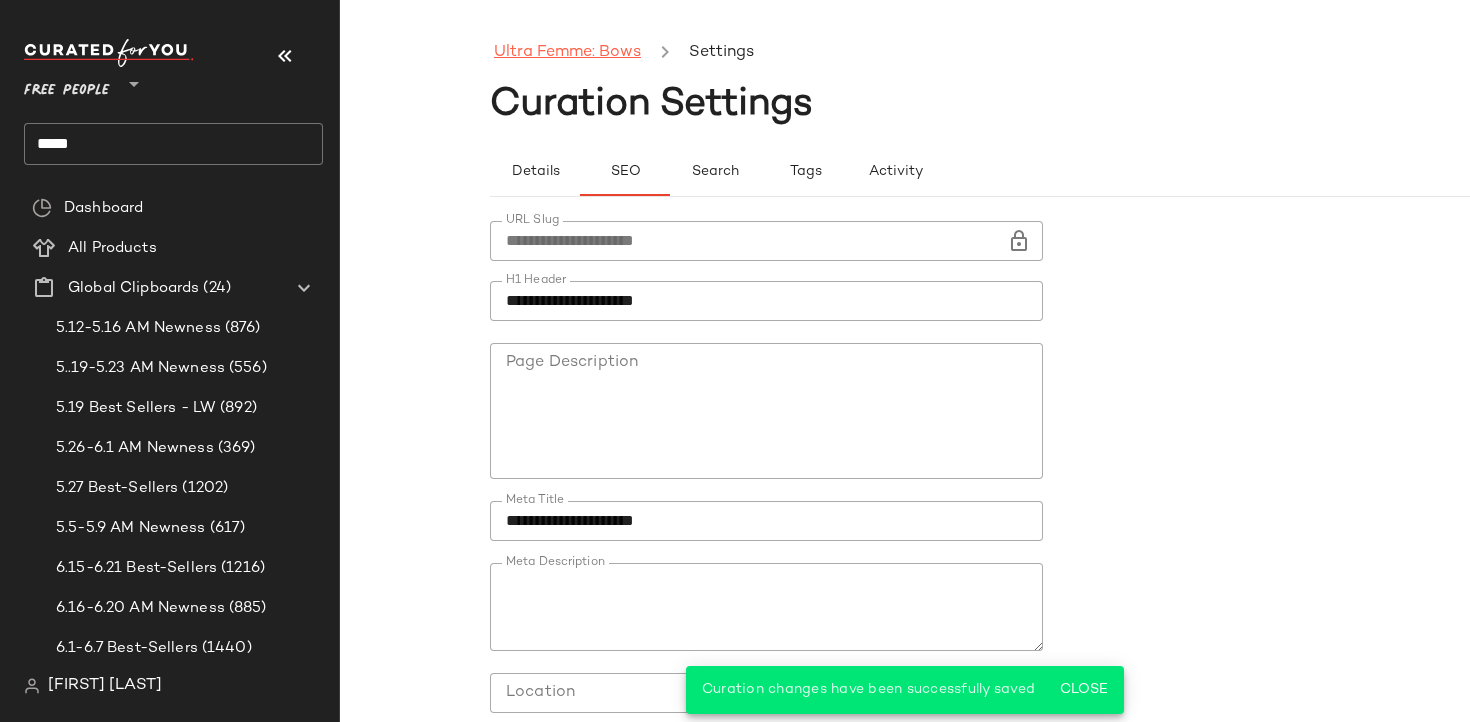 click on "Ultra Femme: Bows" at bounding box center (567, 53) 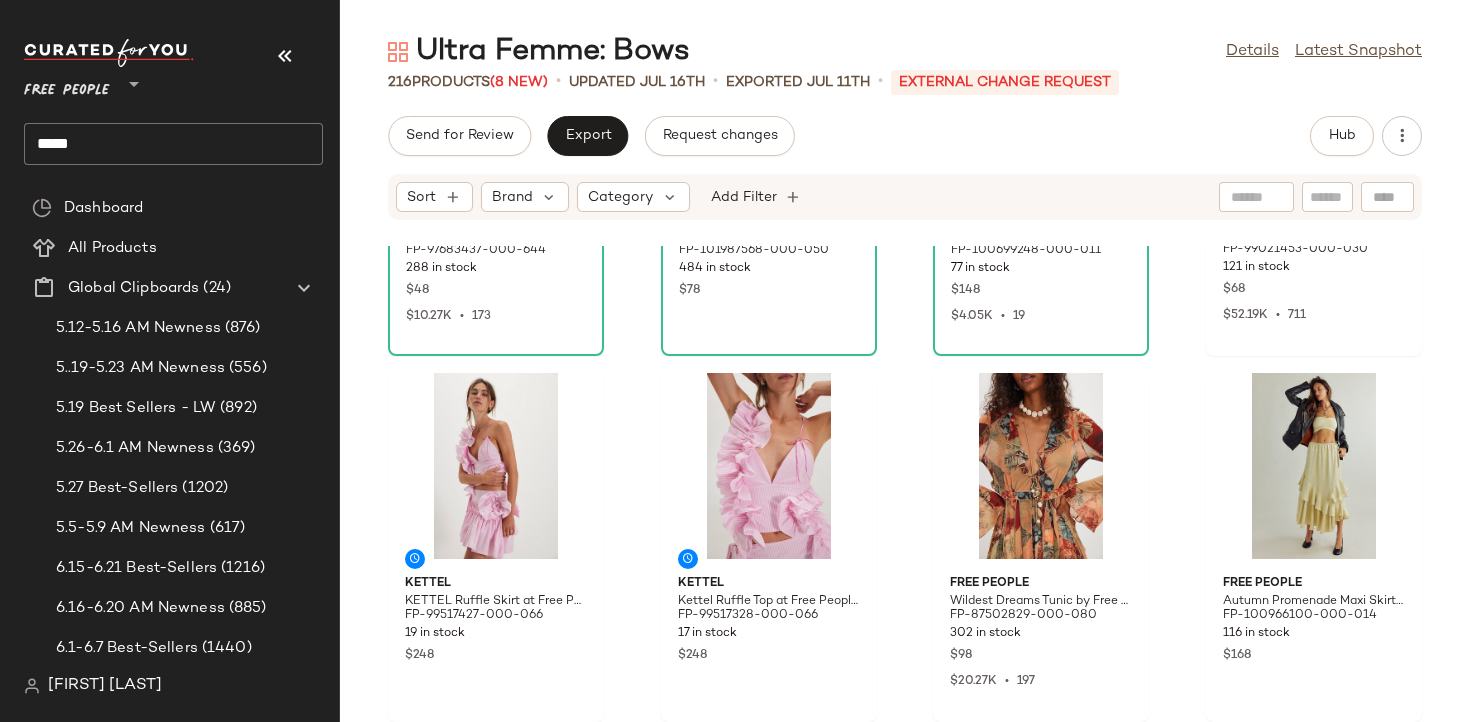 scroll, scrollTop: 0, scrollLeft: 0, axis: both 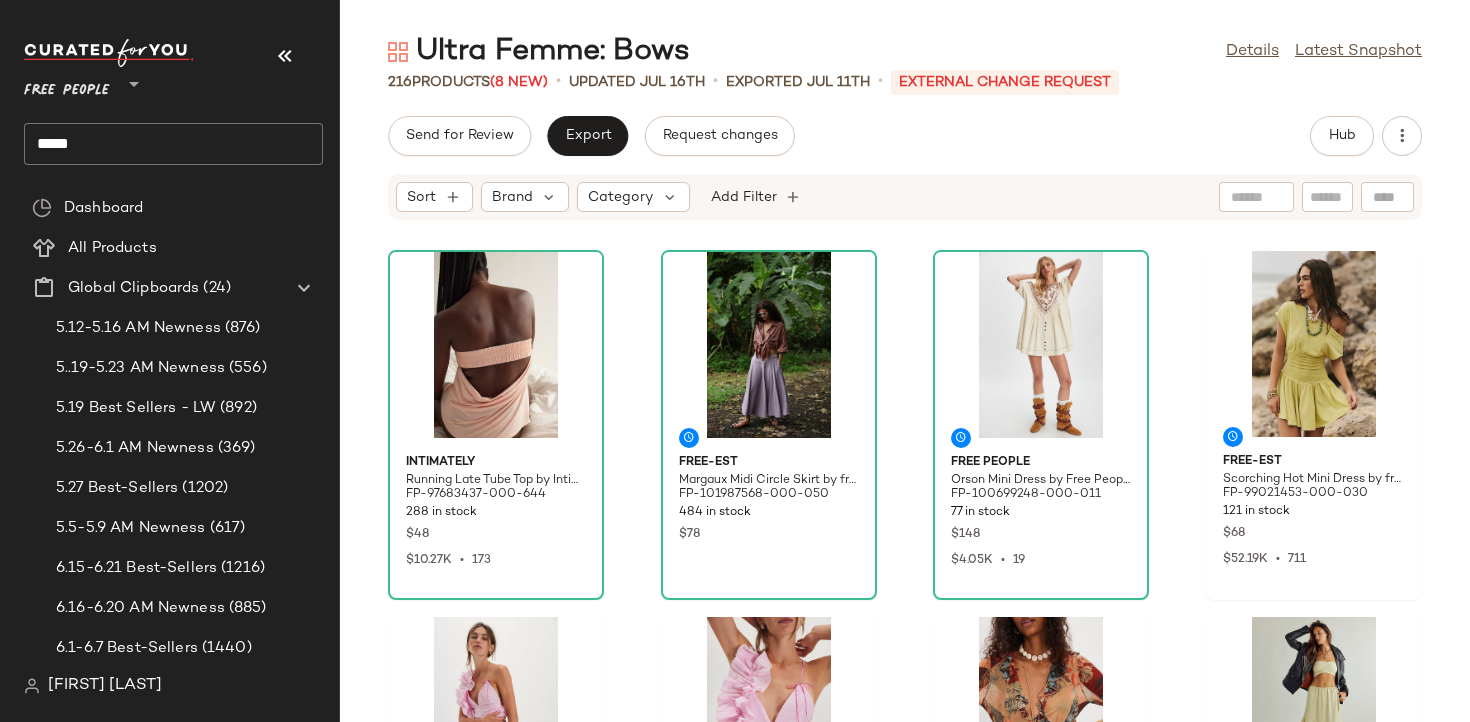 click on "Intimately Running Late Tube Top by Intimately at Free People in Pink, Size: XS FP-97683437-000-644 288 in stock $48 $10.27K  •  173 free-est Margaux Midi Circle Skirt by free-est at Free People in Purple, Size: XS FP-101987568-000-050 484 in stock $78 Free People Orson Mini Dress by Free People in White, Size: XL FP-100699248-000-011 77 in stock $148 $4.05K  •  19 free-est Scorching Hot Mini Dress by free-est at Free People in Green, Size: S FP-99021453-000-030 121 in stock $68 $52.19K  •  711 Kettel KETTEL Ruffle Skirt at Free People in Pink, Size: L FP-99517427-000-066 19 in stock $248 Kettel Kettel Ruffle Top at Free People in Pink, Size: L FP-99517328-000-066 17 in stock $248 Free People Wildest Dreams Tunic by Free People in Orange, Size: XS FP-87502829-000-080 302 in stock $98 $20.27K  •  197 Free People Autumn Promenade Maxi Skirt by Free People in Tan, Size: US 10 FP-100966100-000-014 116 in stock $168 free-est Santa Luz Maxi Dress by free-est at Free People in Purple, Size: M 82 in stock $98" 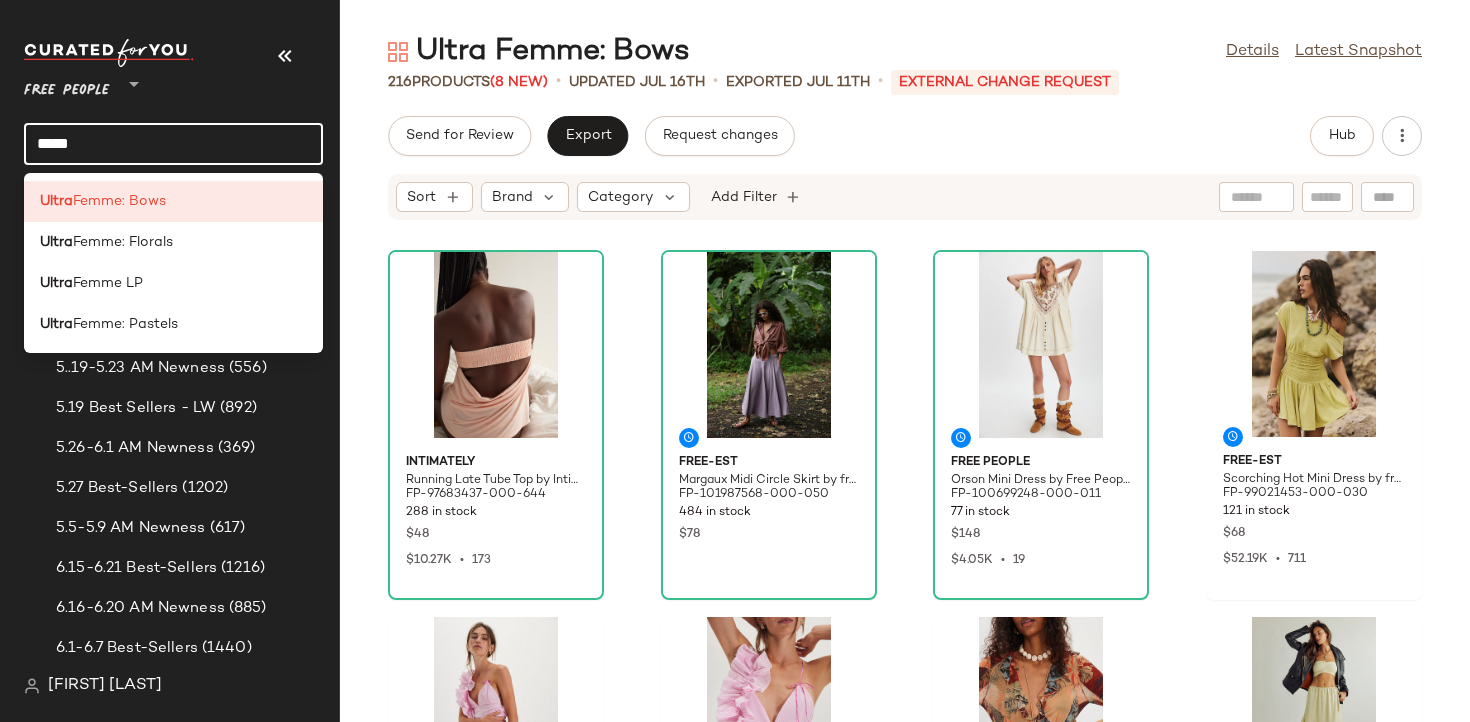 click on "*****" 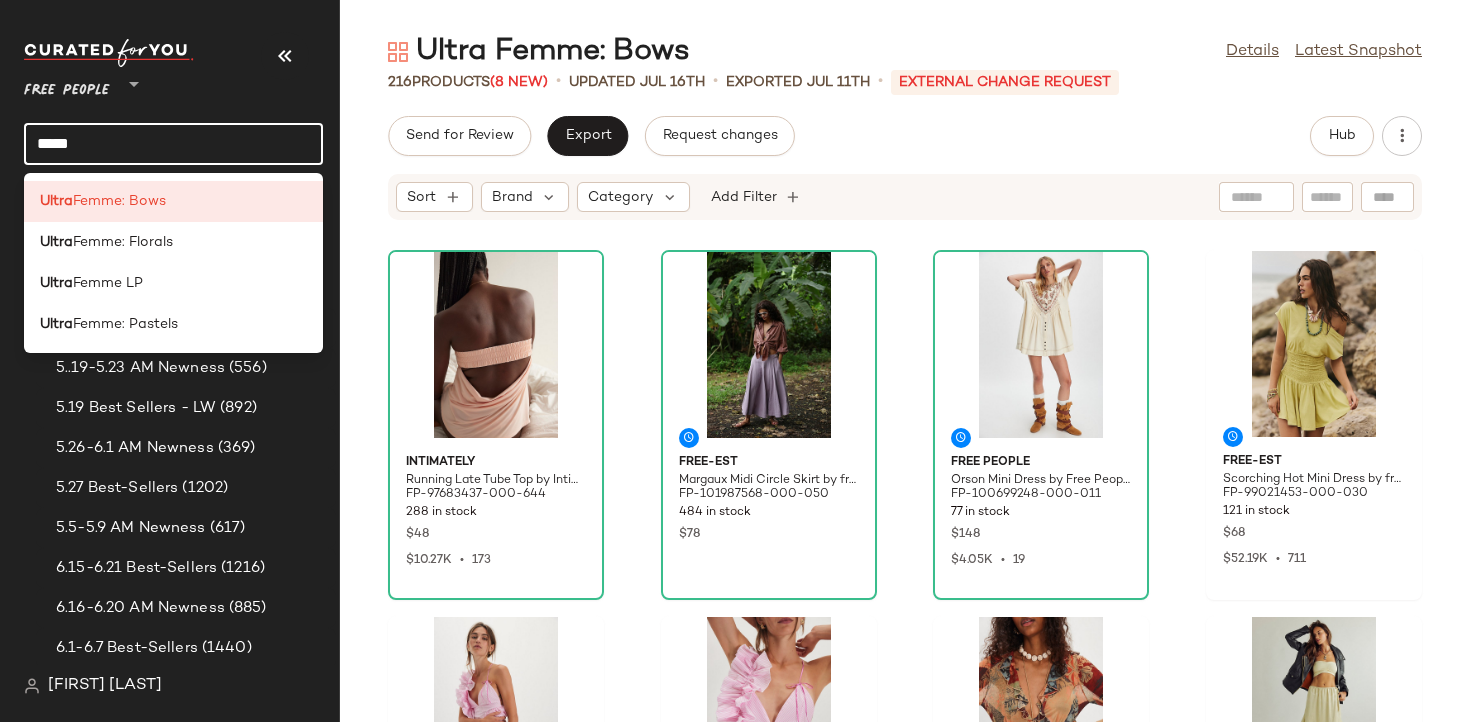 click on "*****" 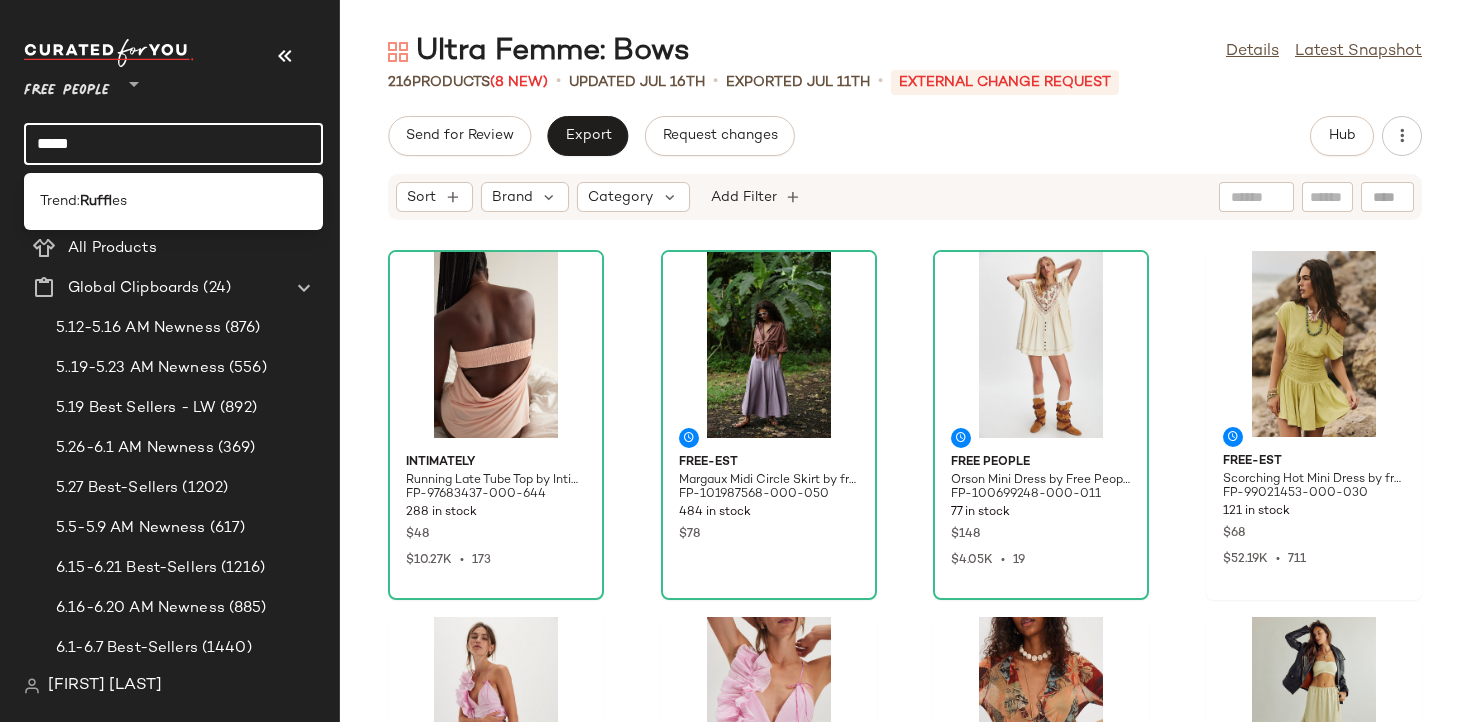 type on "*****" 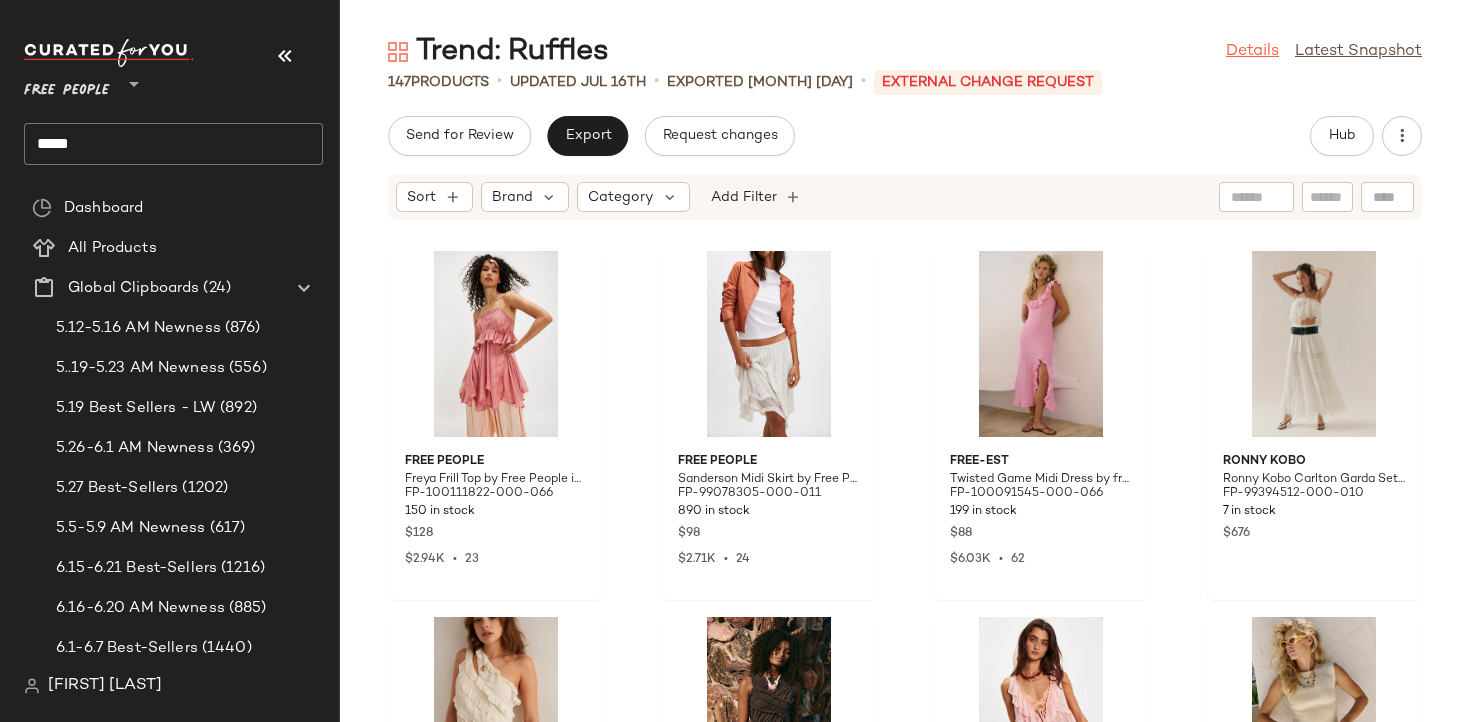 click on "Details" at bounding box center [1252, 52] 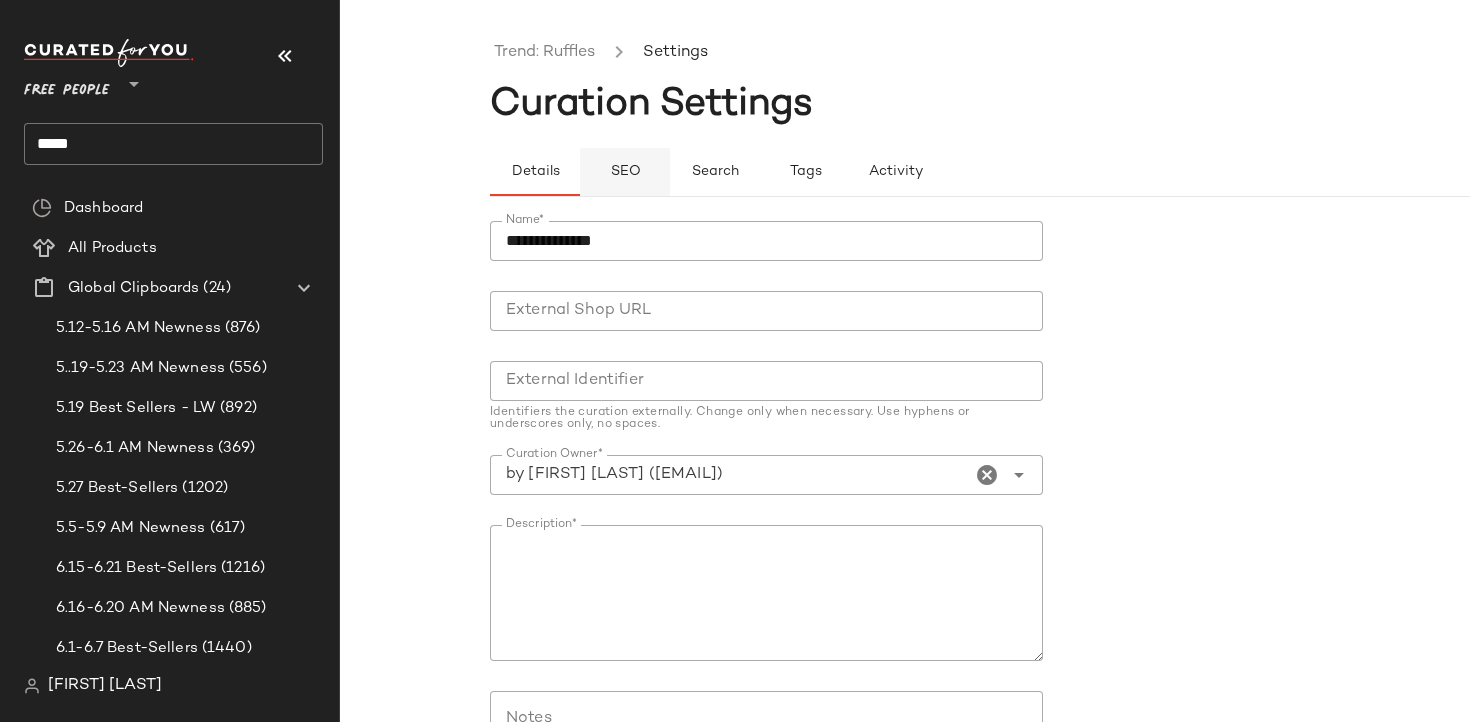 click on "SEO" 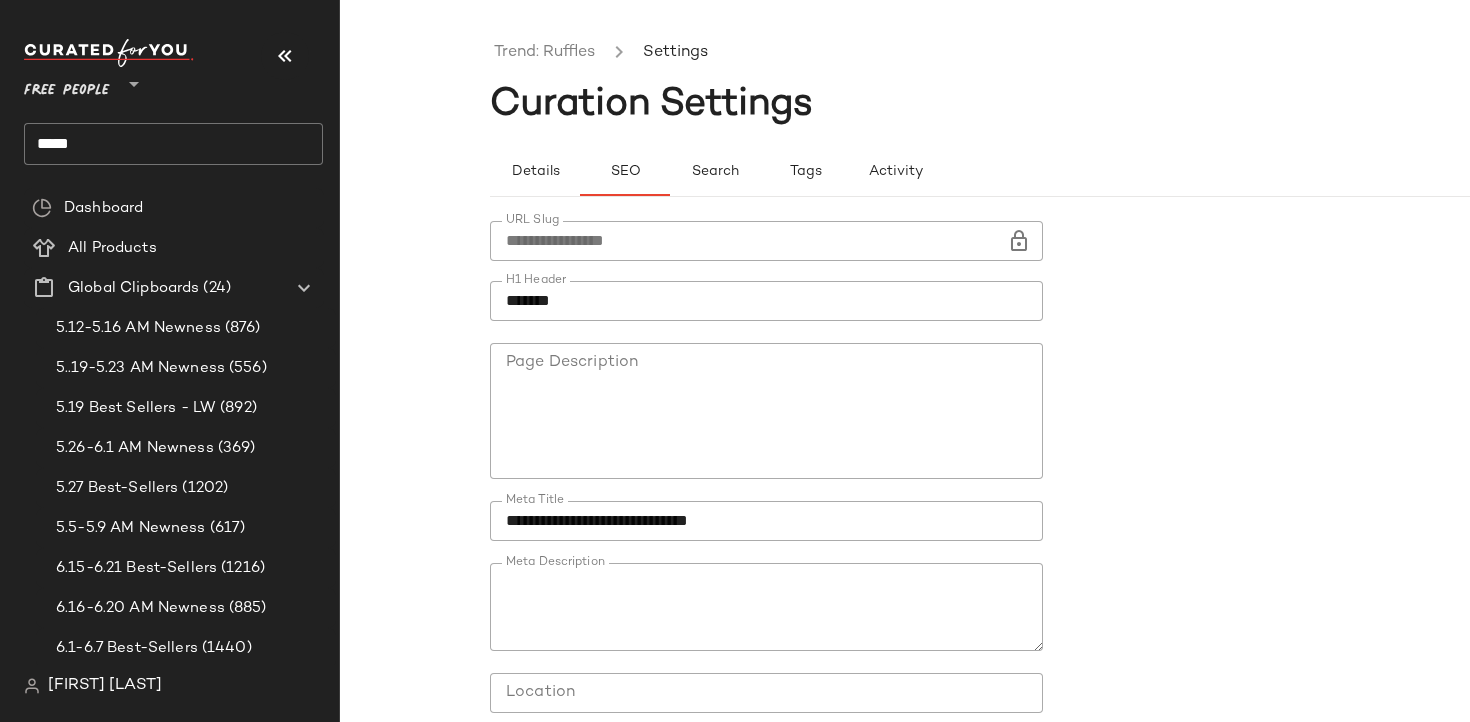 click on "Trend: Ruffles Settings" at bounding box center (1055, 53) 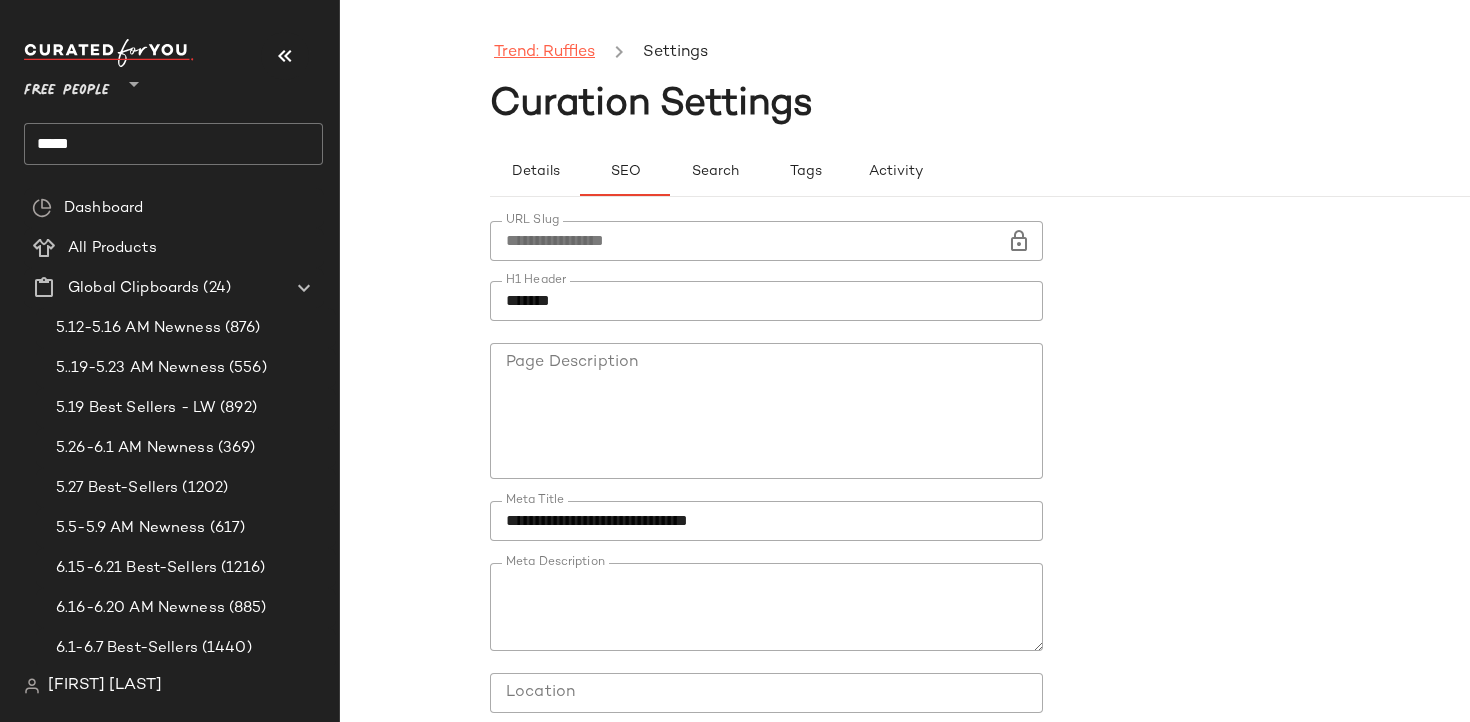 click on "Trend: Ruffles" at bounding box center (544, 53) 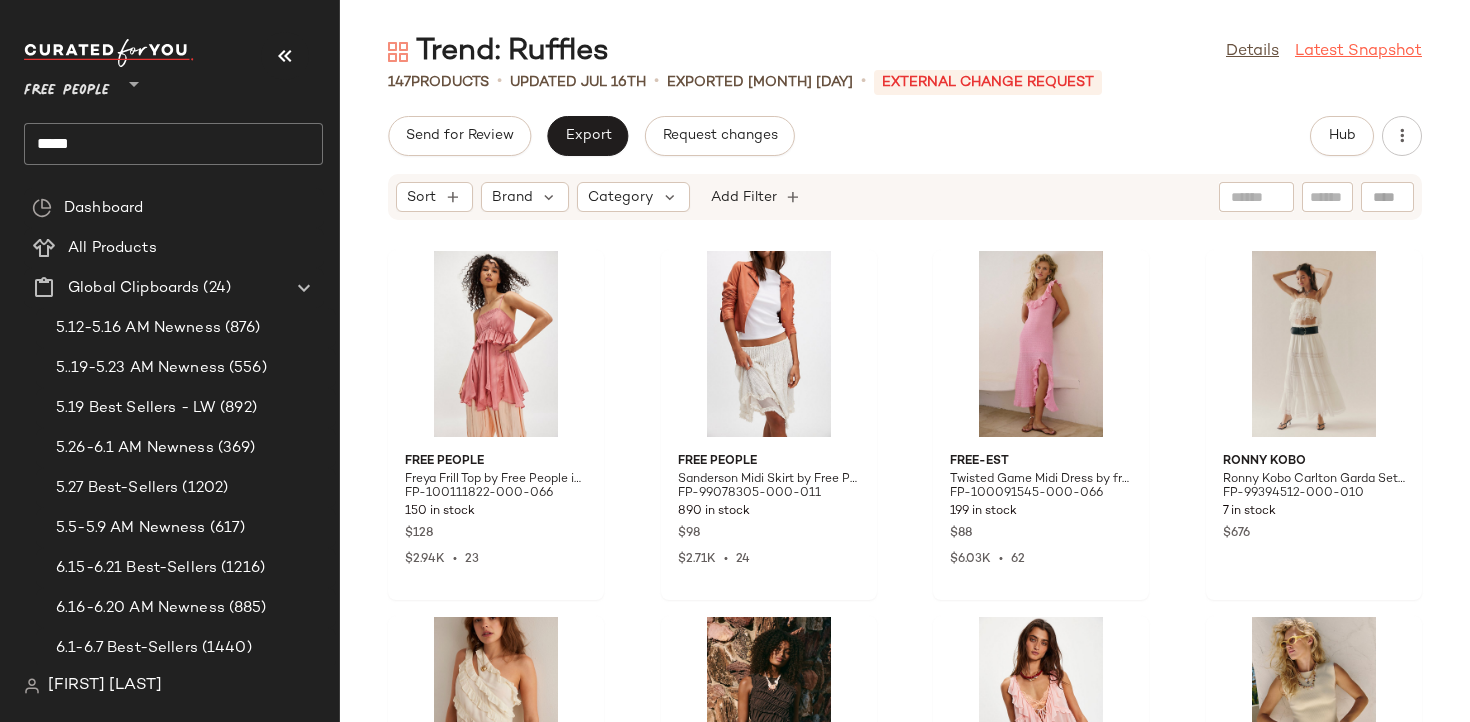 click on "Latest Snapshot" at bounding box center [1358, 52] 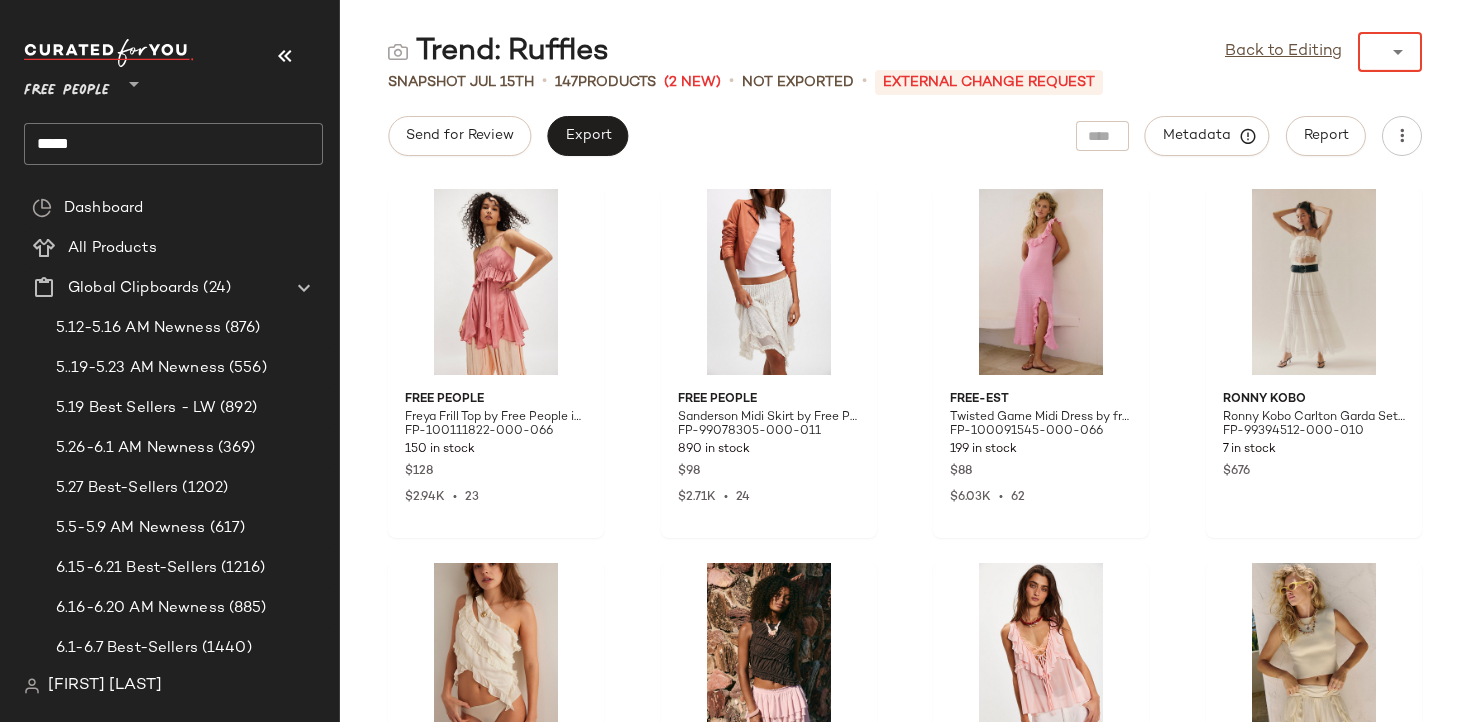 click on "Back to Editing  ******" at bounding box center [1323, 52] 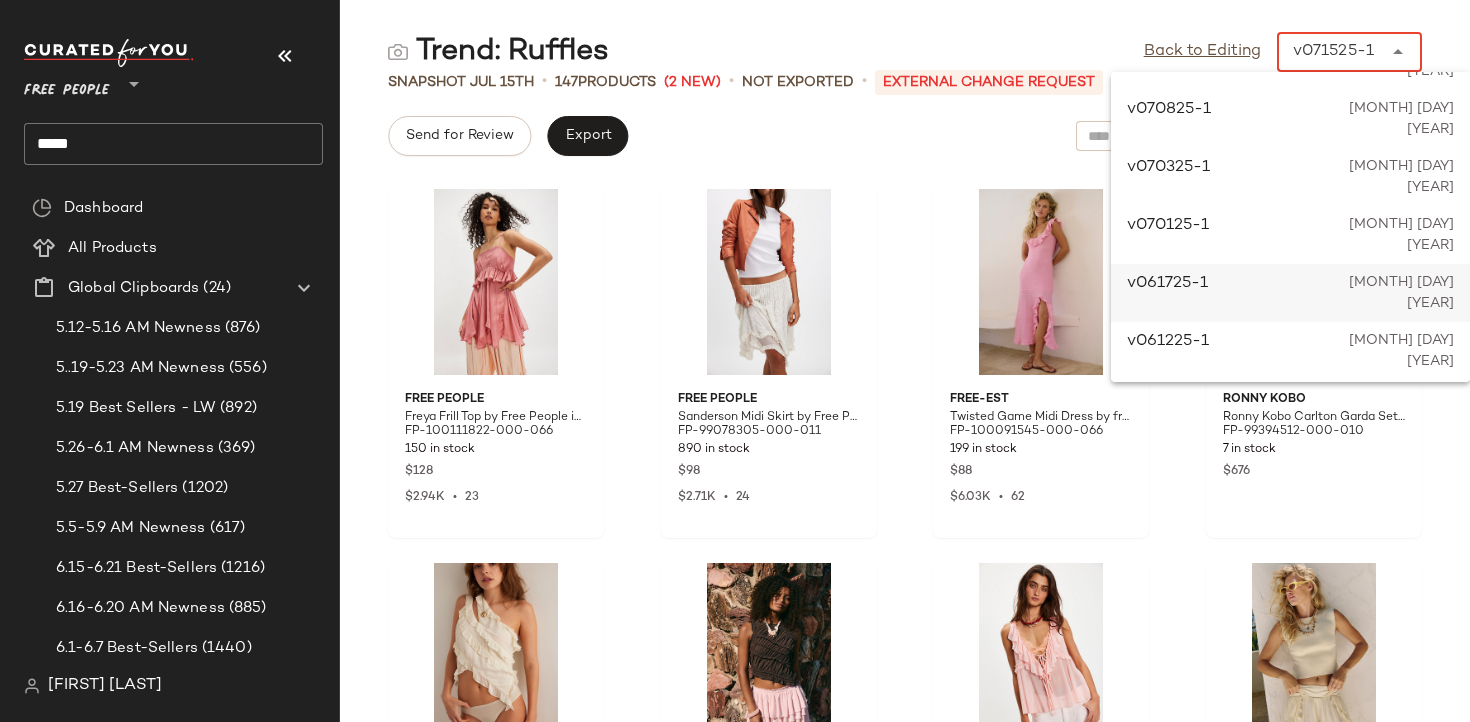 scroll, scrollTop: 0, scrollLeft: 0, axis: both 